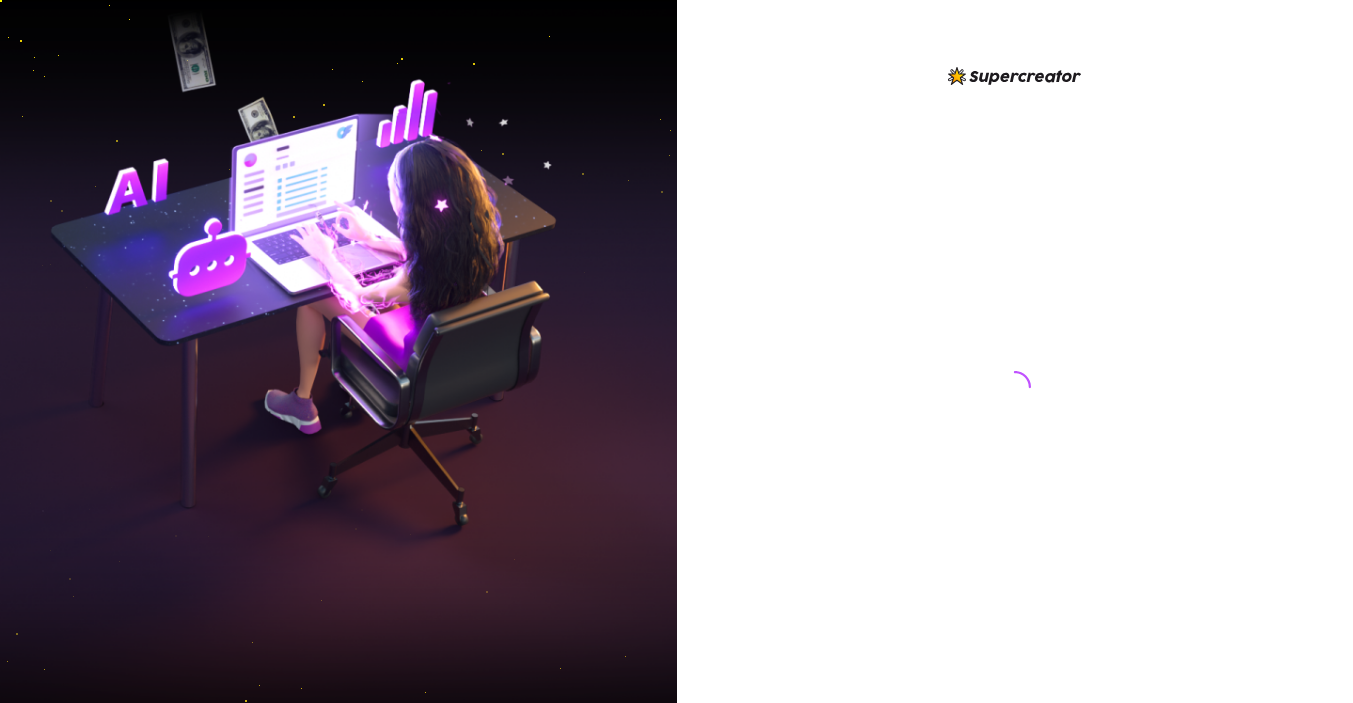 scroll, scrollTop: 0, scrollLeft: 0, axis: both 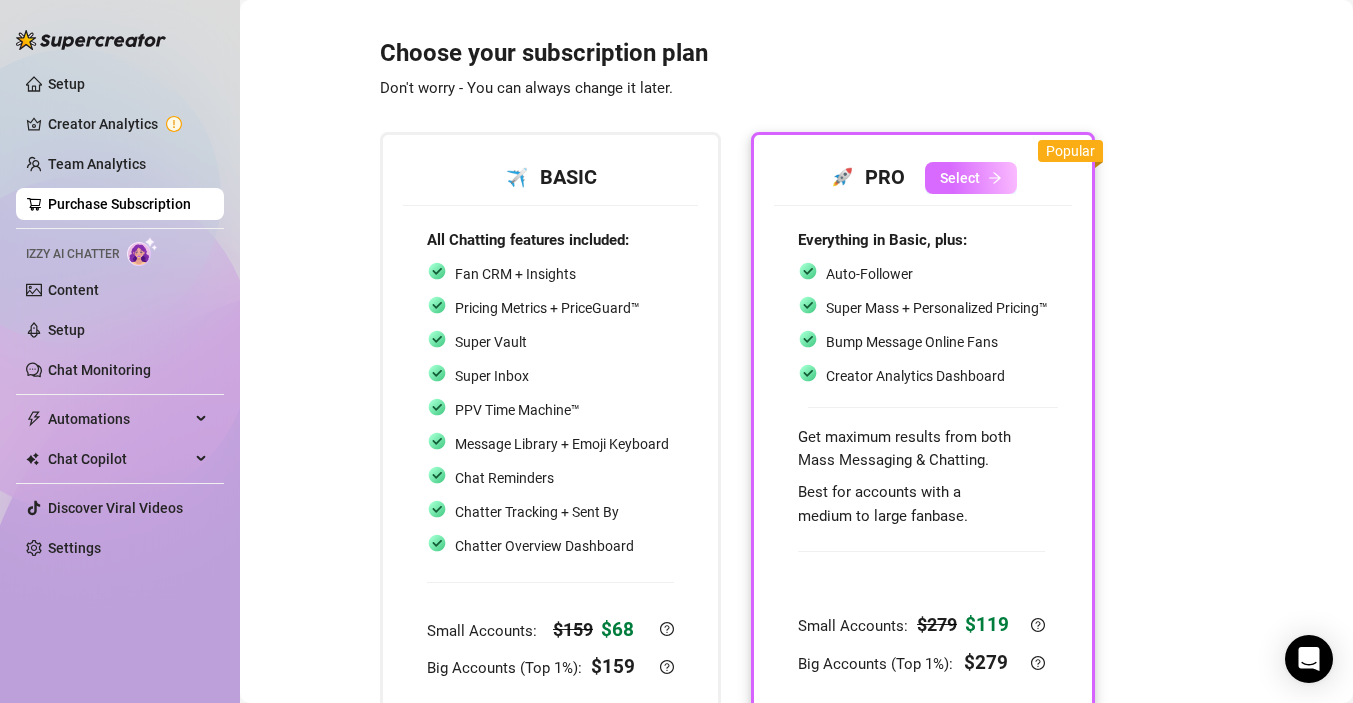 click on "Select" at bounding box center [971, 178] 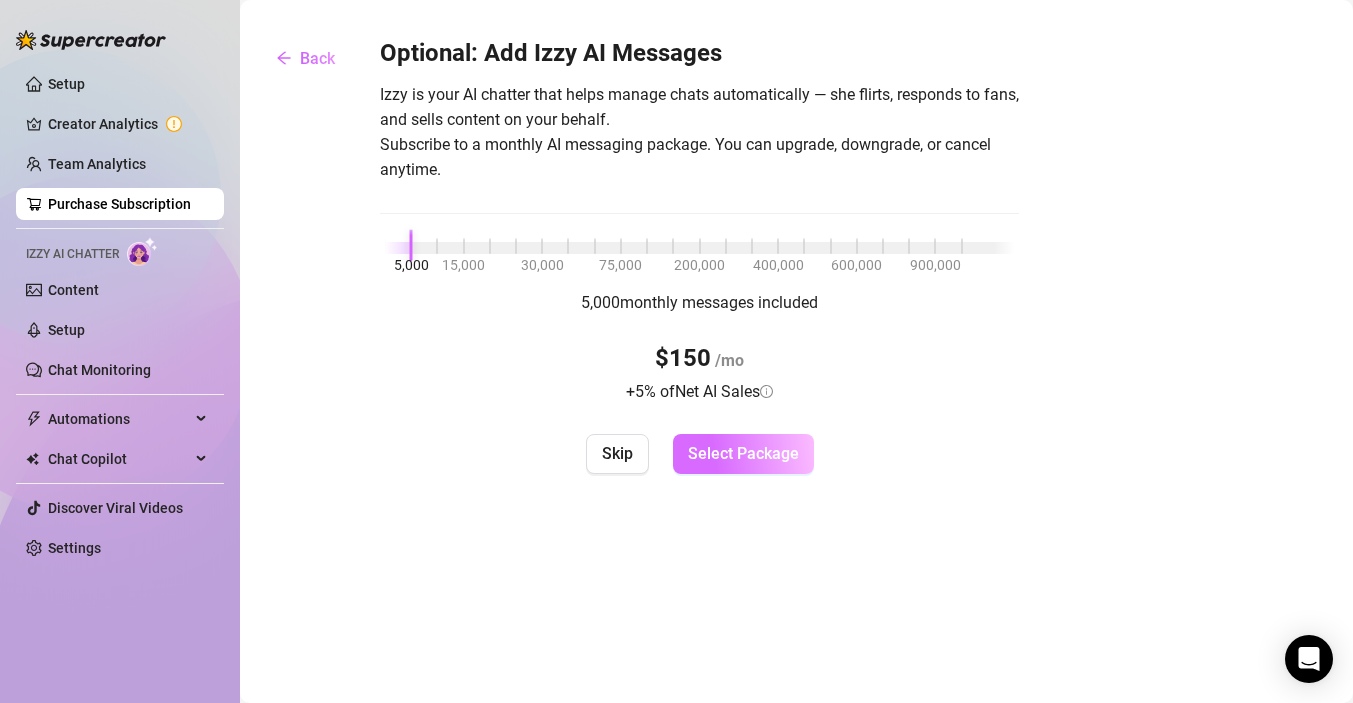 click on "Select Package" at bounding box center [743, 453] 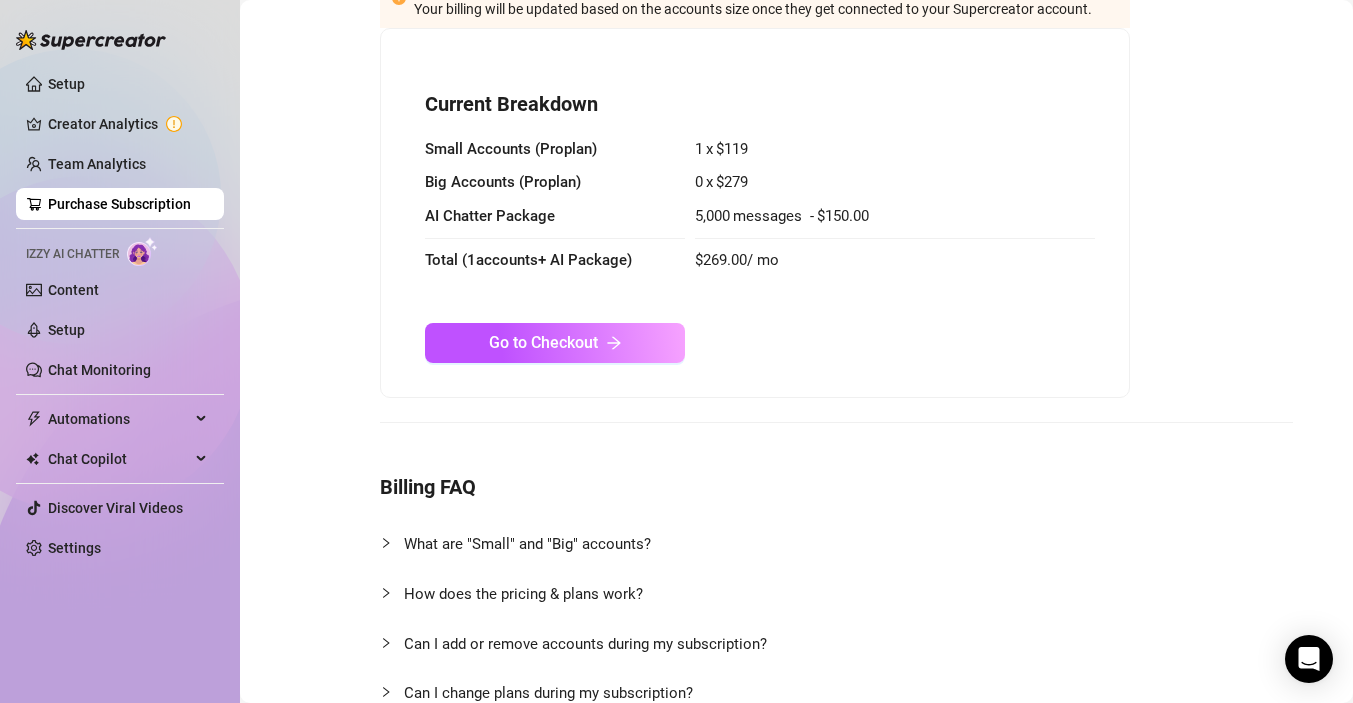 scroll, scrollTop: 0, scrollLeft: 0, axis: both 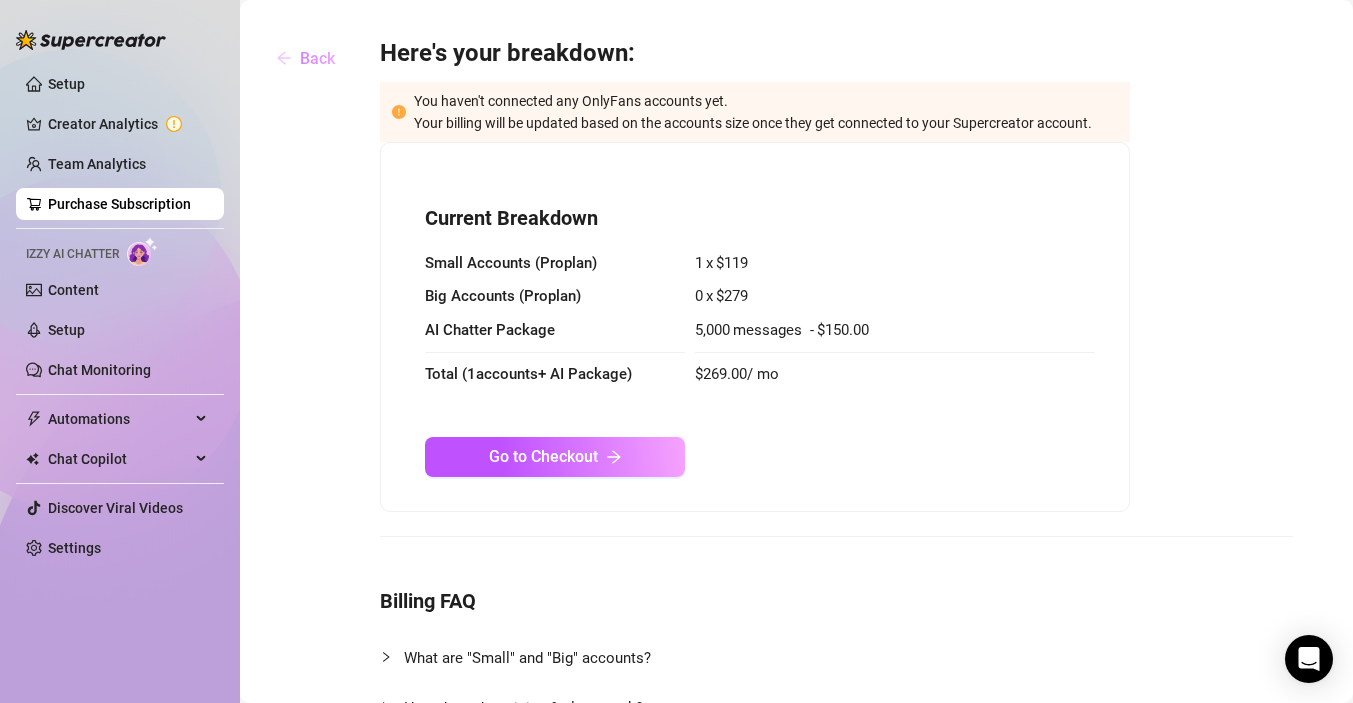 click on "Back" at bounding box center (305, 58) 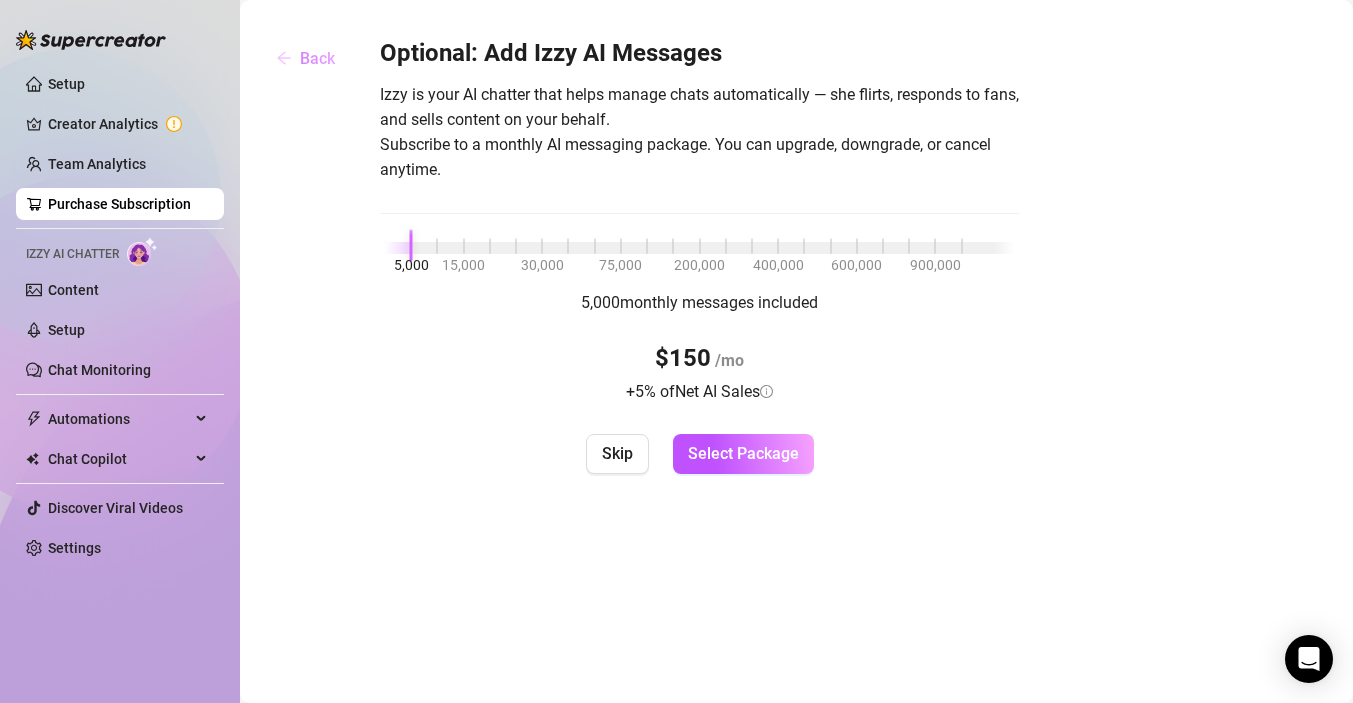 click on "Back" at bounding box center (305, 58) 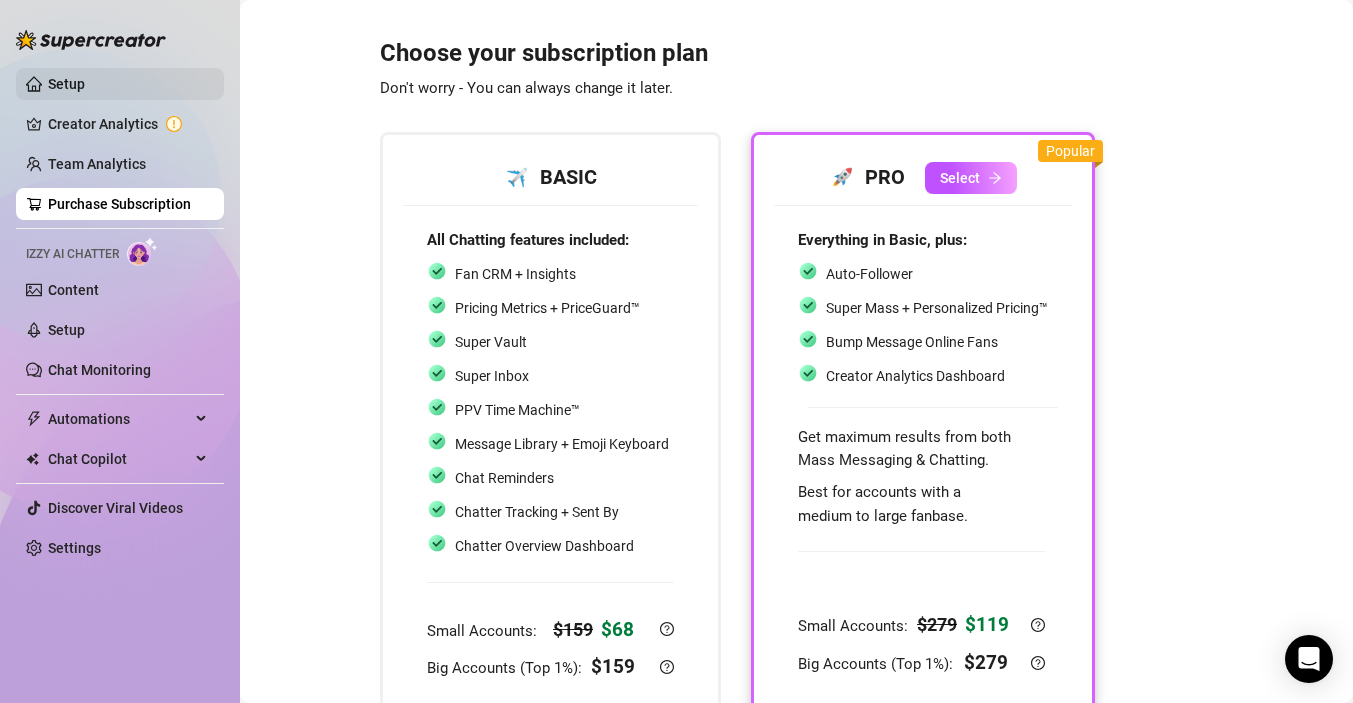 click on "Setup" at bounding box center [66, 84] 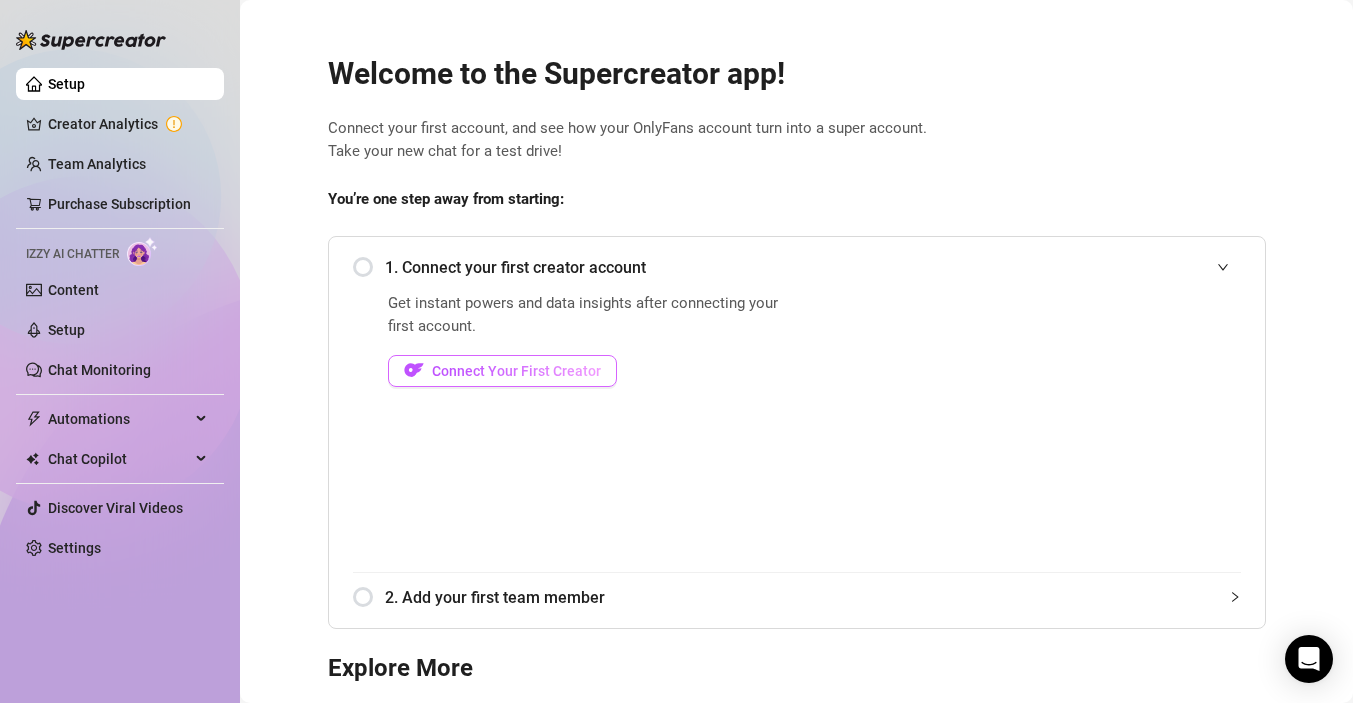 click on "Connect Your First Creator" at bounding box center (516, 371) 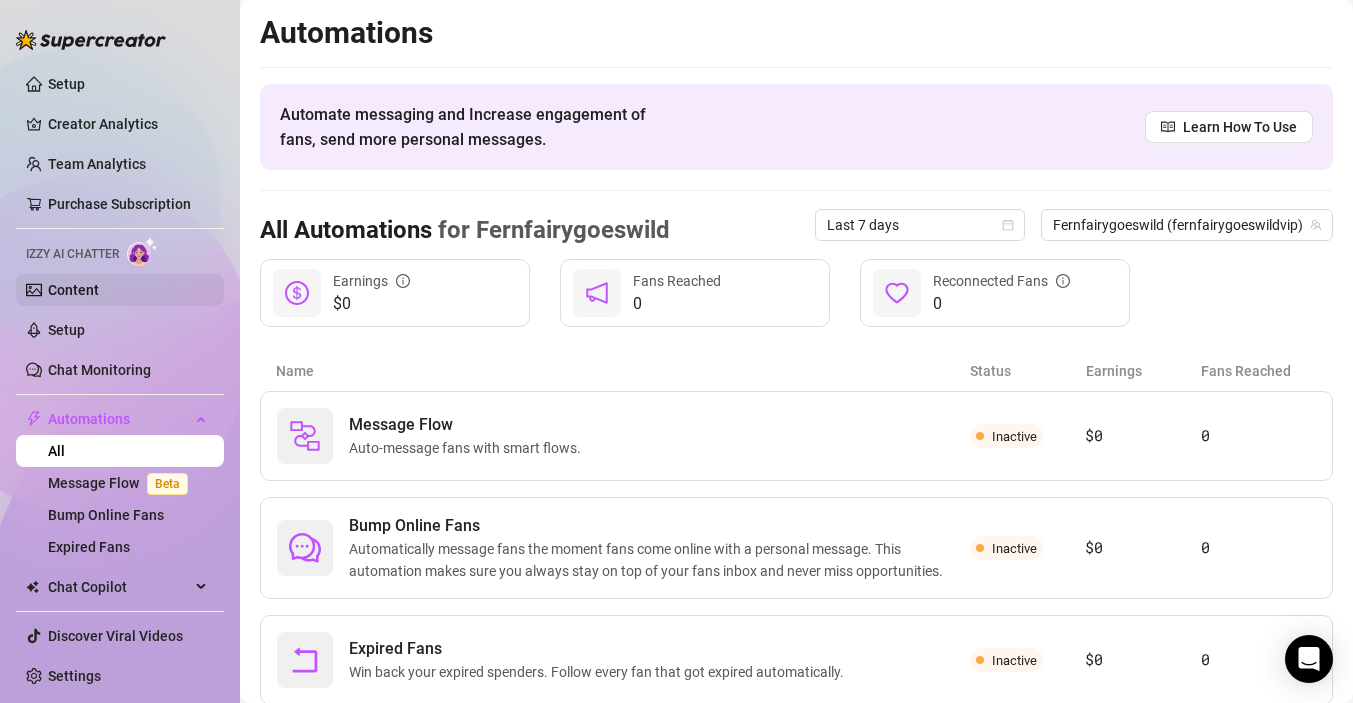 click on "Content" at bounding box center (73, 290) 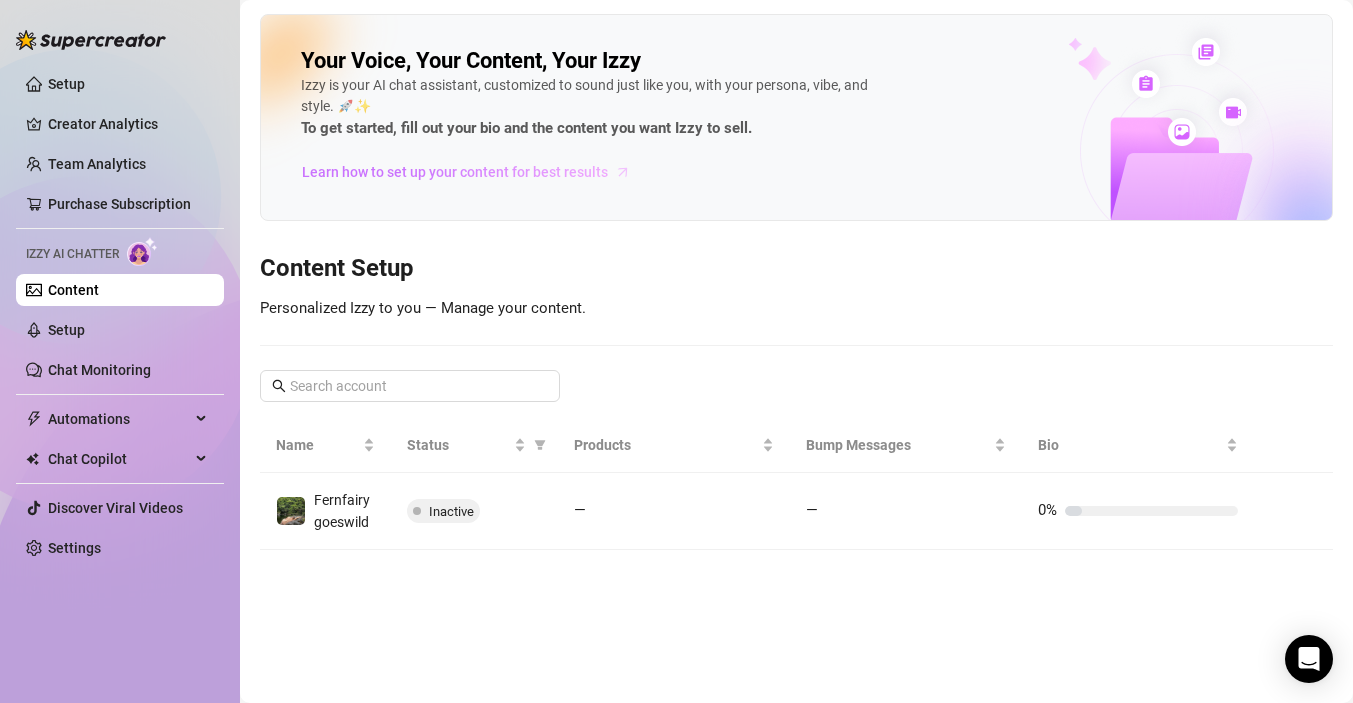 click on "Learn how to set up your content for best results" at bounding box center [455, 172] 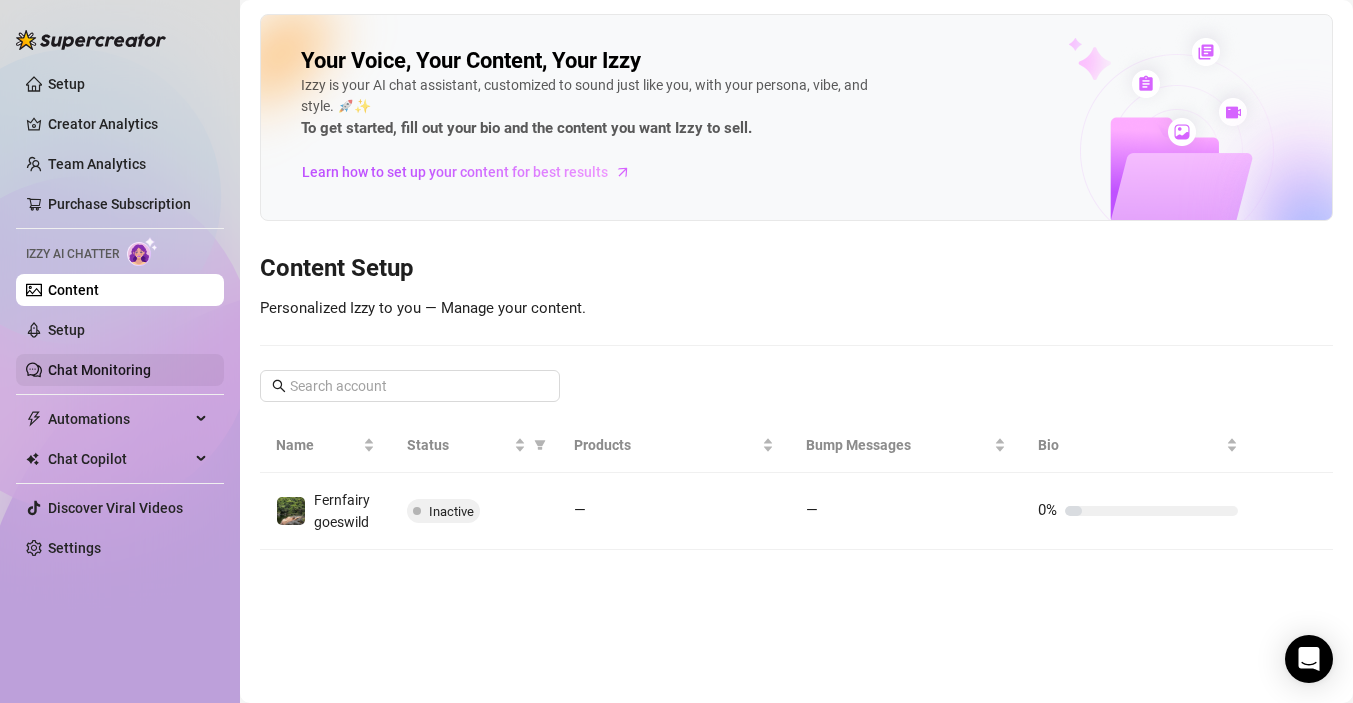 click on "Chat Monitoring" at bounding box center (99, 370) 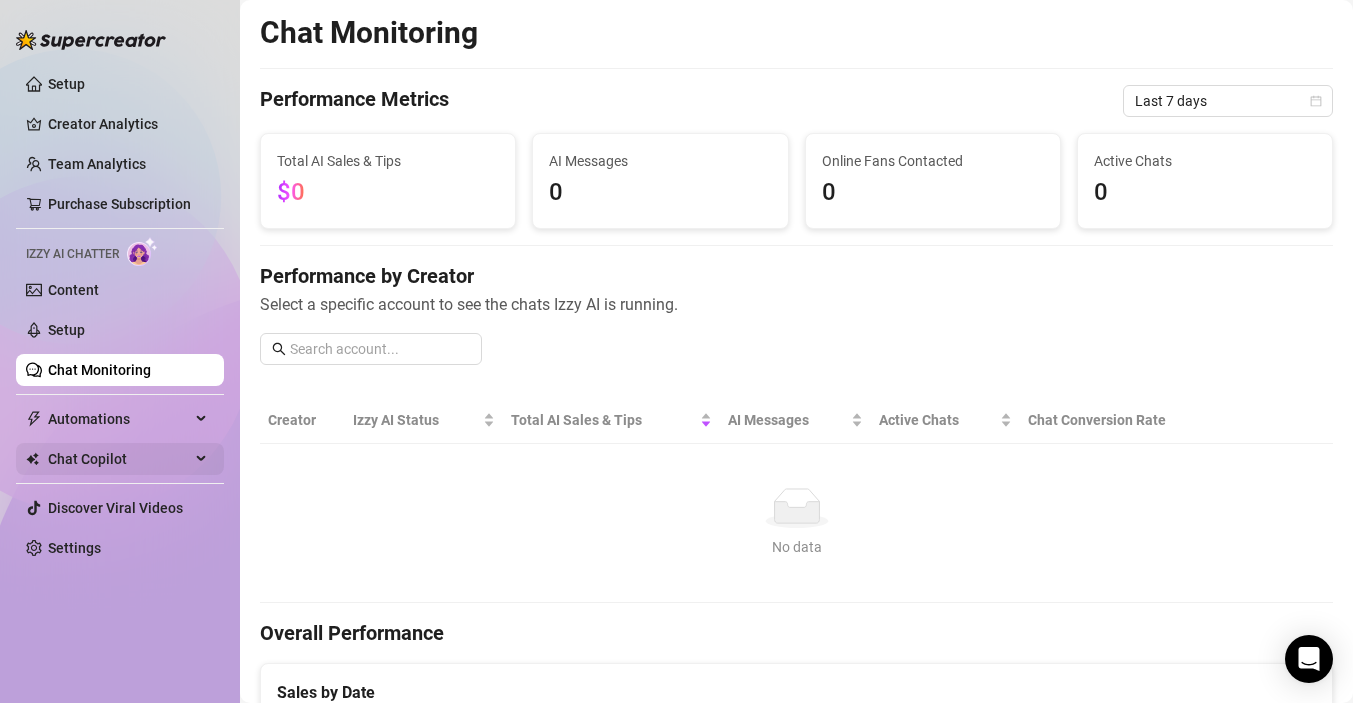 click on "Chat Copilot" at bounding box center [119, 459] 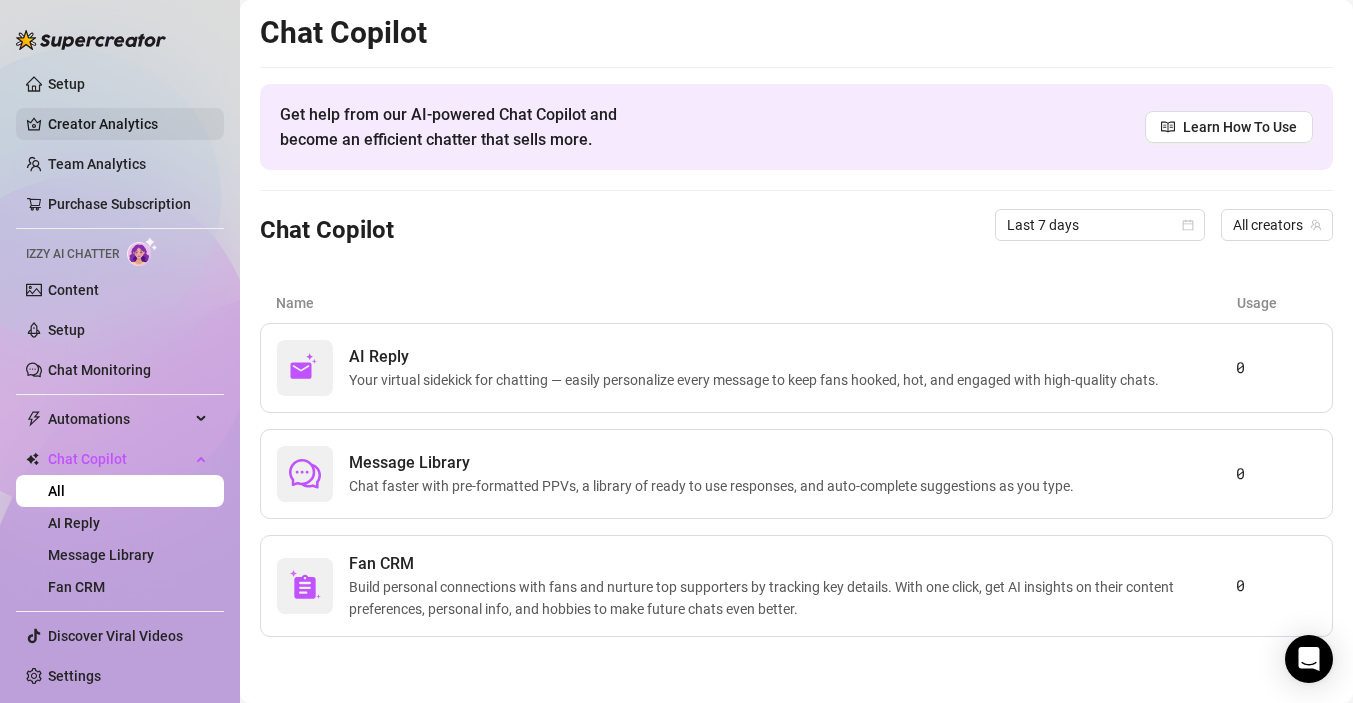 click on "Creator Analytics" at bounding box center (128, 124) 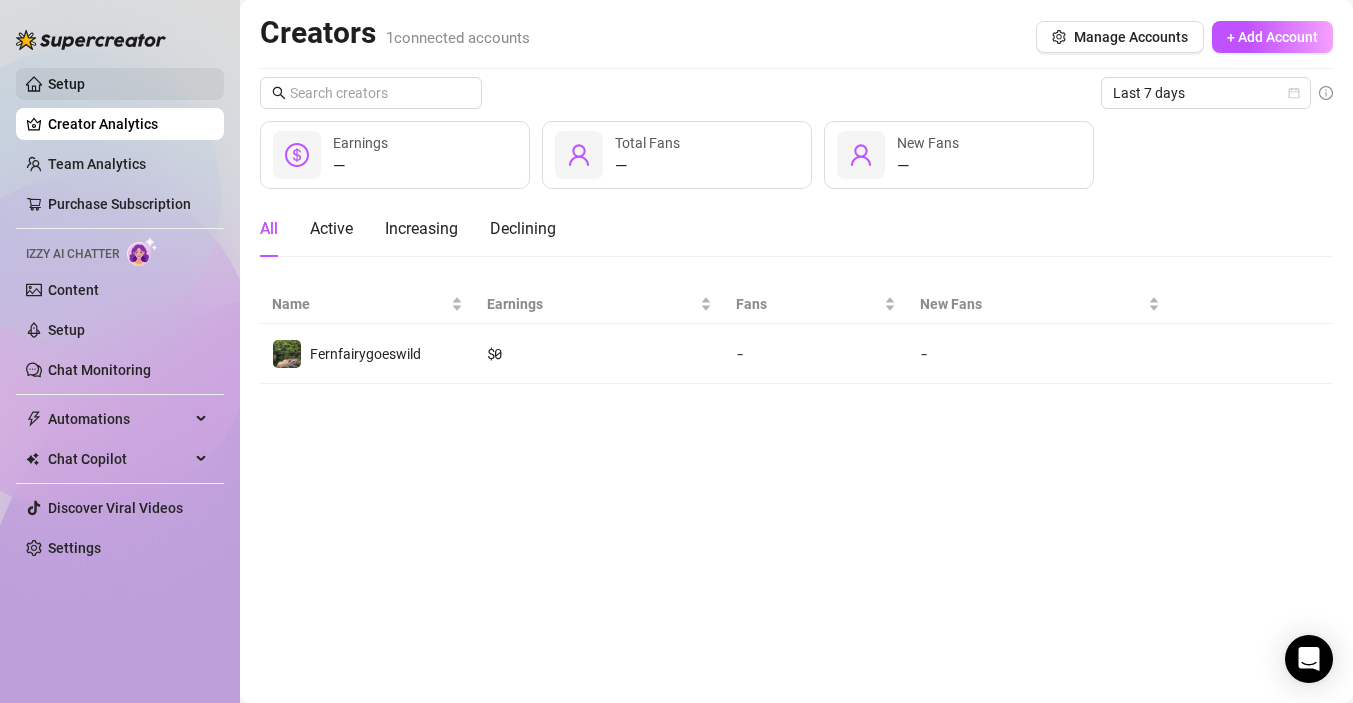 click on "Setup" at bounding box center (66, 84) 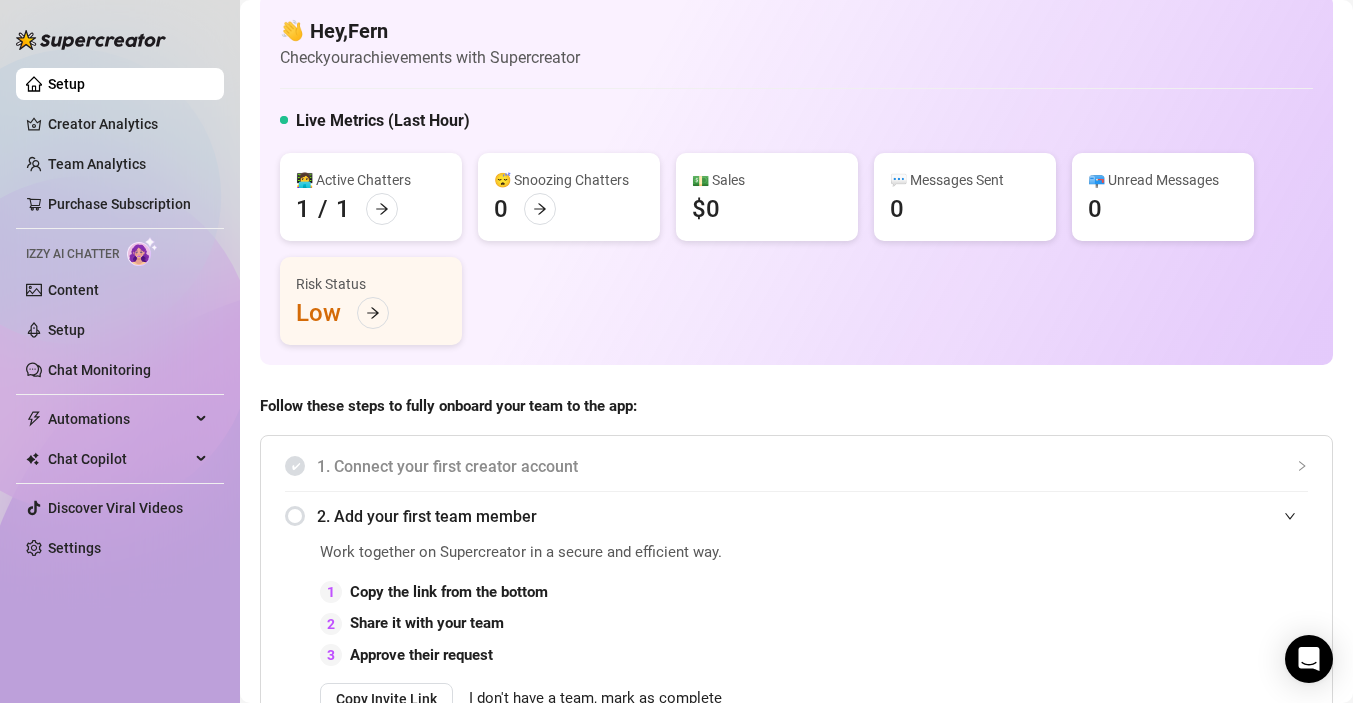 scroll, scrollTop: 0, scrollLeft: 0, axis: both 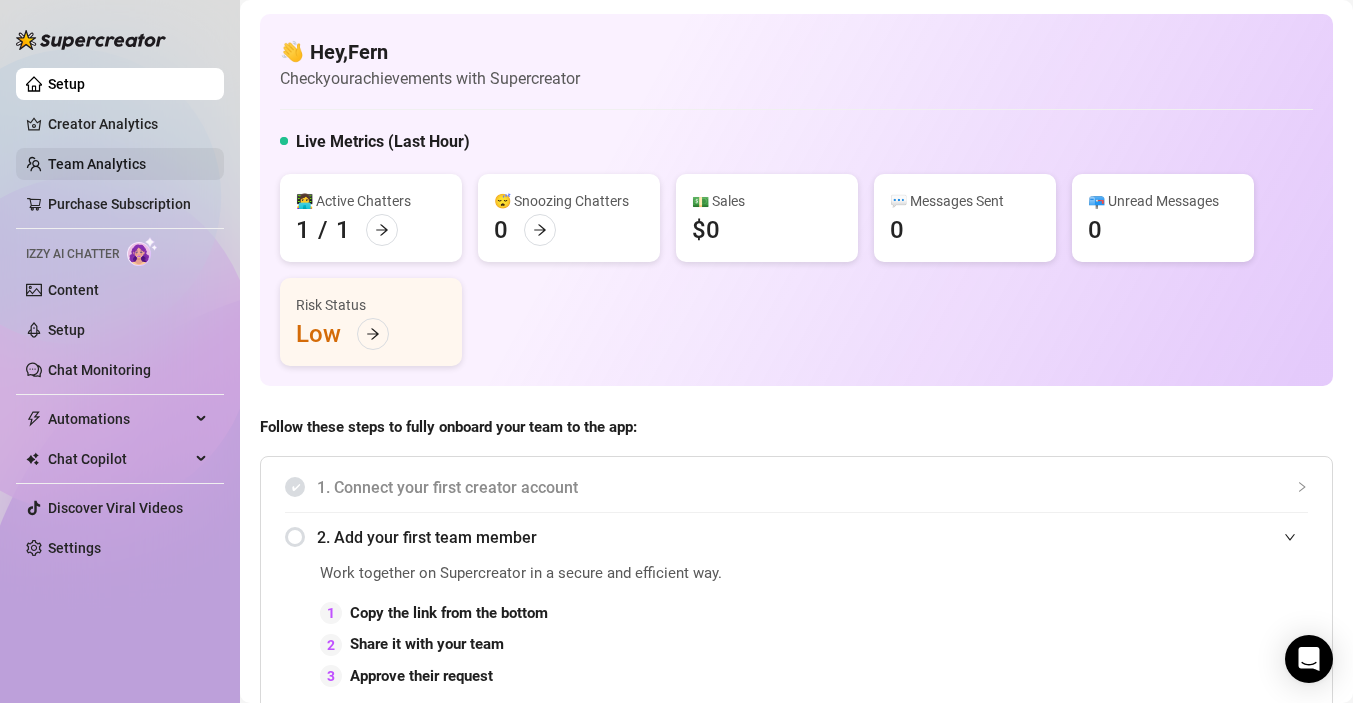 click on "Team Analytics" at bounding box center [97, 164] 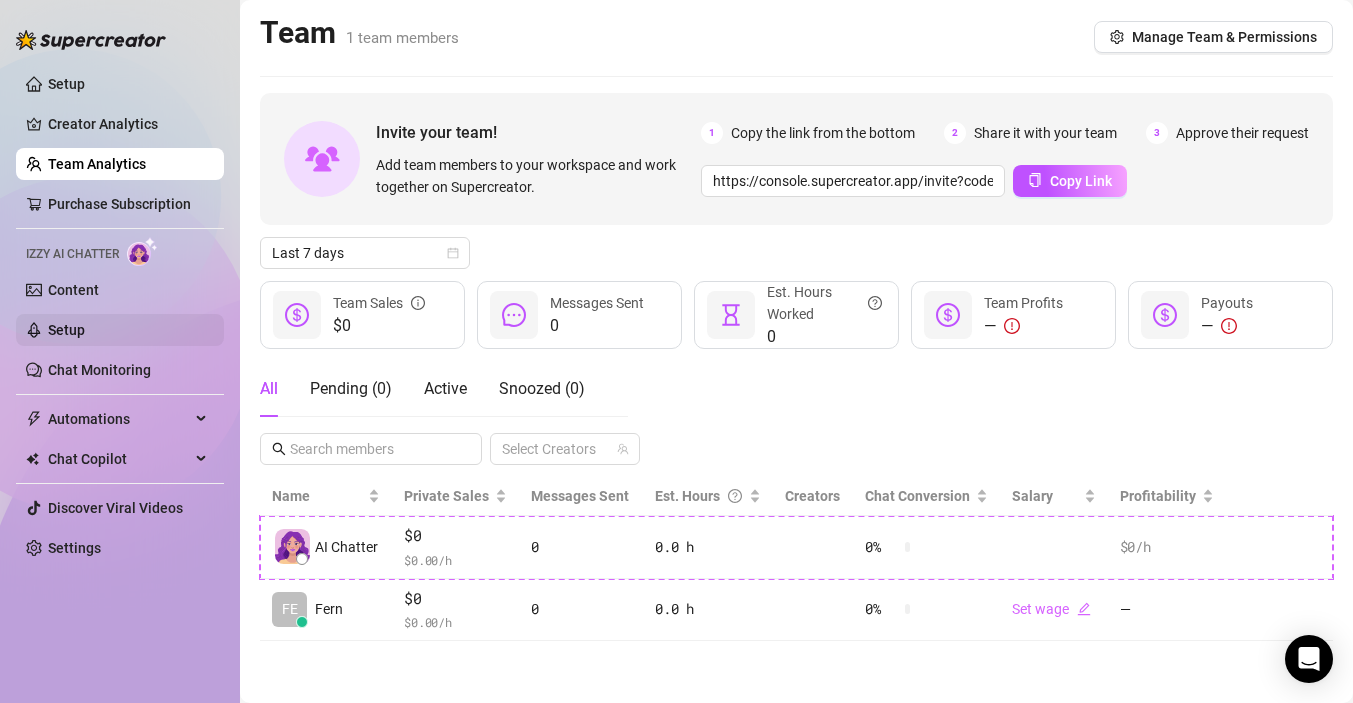 click on "Setup" at bounding box center (66, 330) 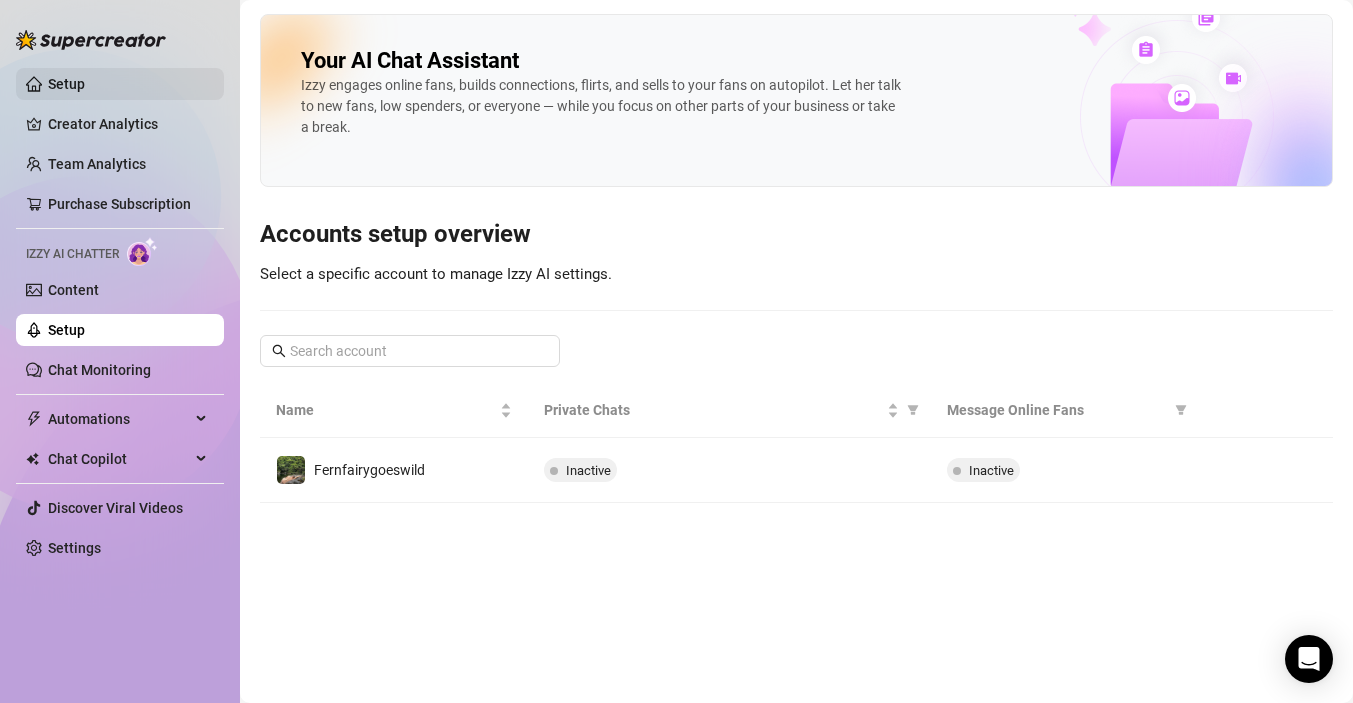 click on "Setup" at bounding box center (66, 84) 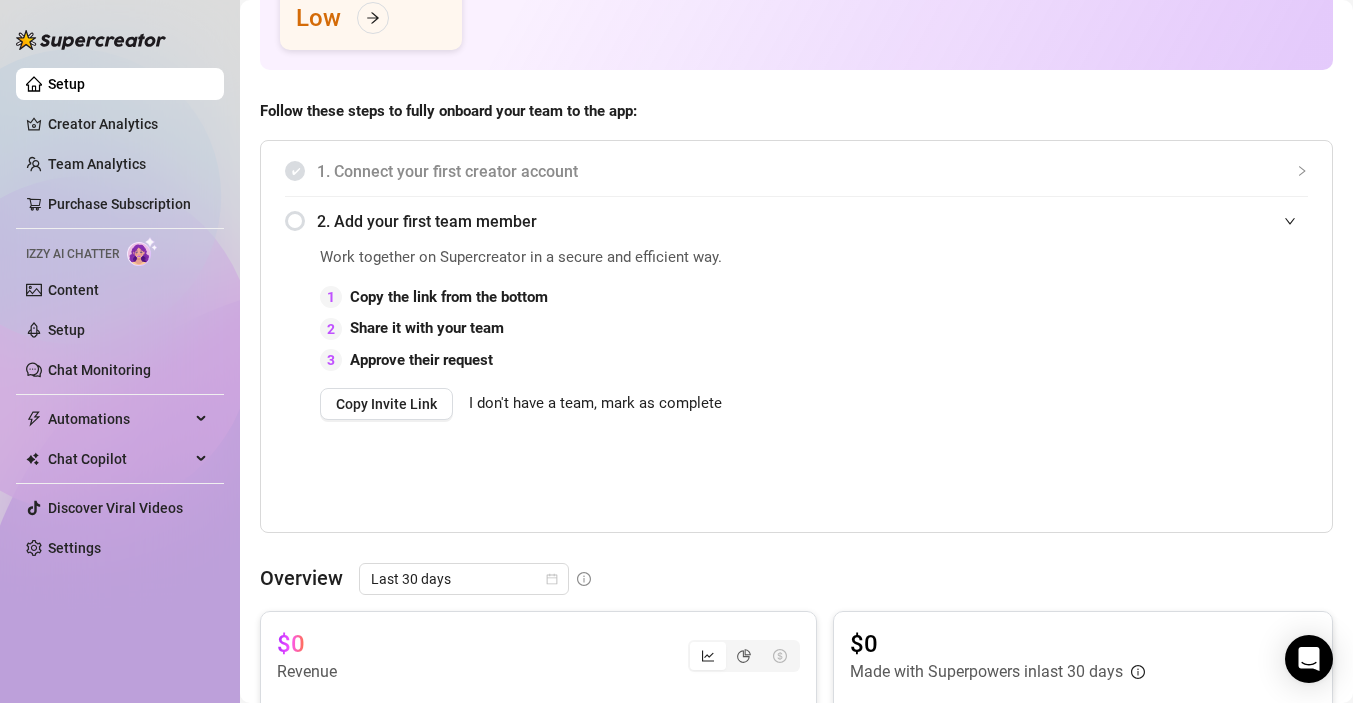 scroll, scrollTop: 317, scrollLeft: 0, axis: vertical 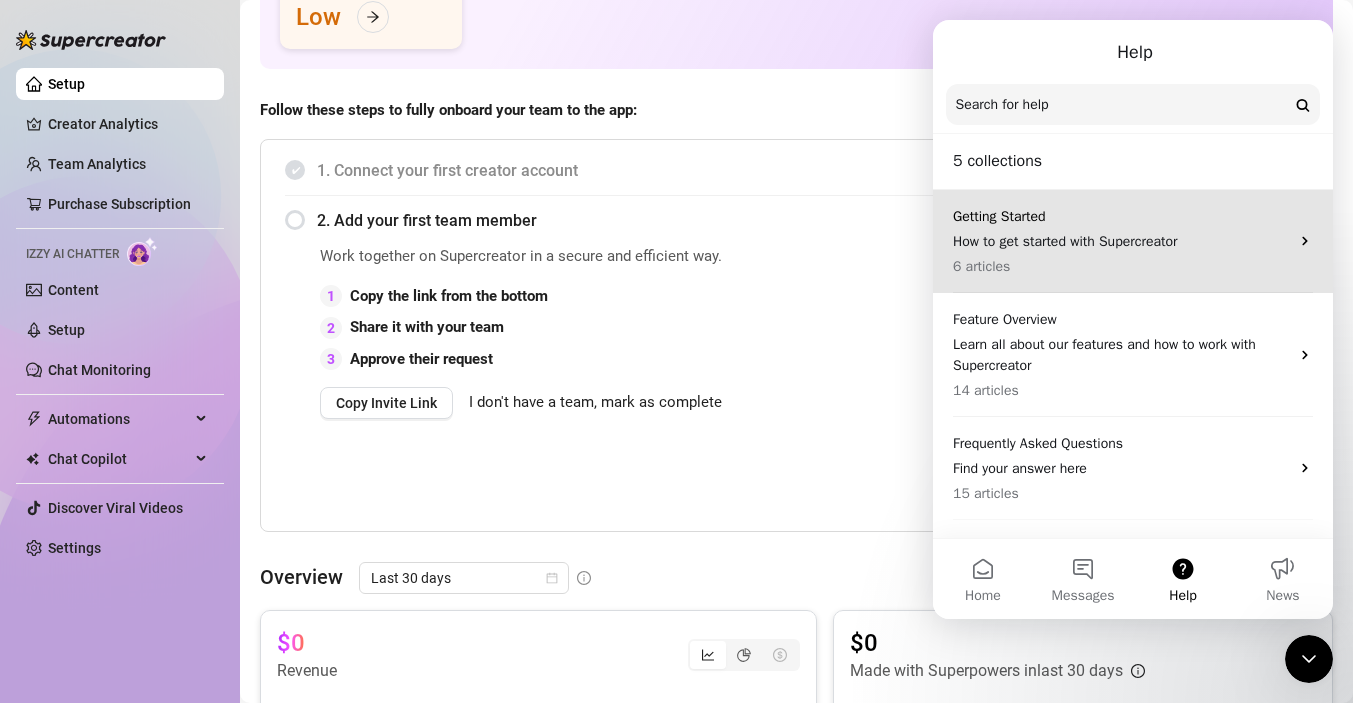 click on "How to get started with Supercreator" at bounding box center (1121, 241) 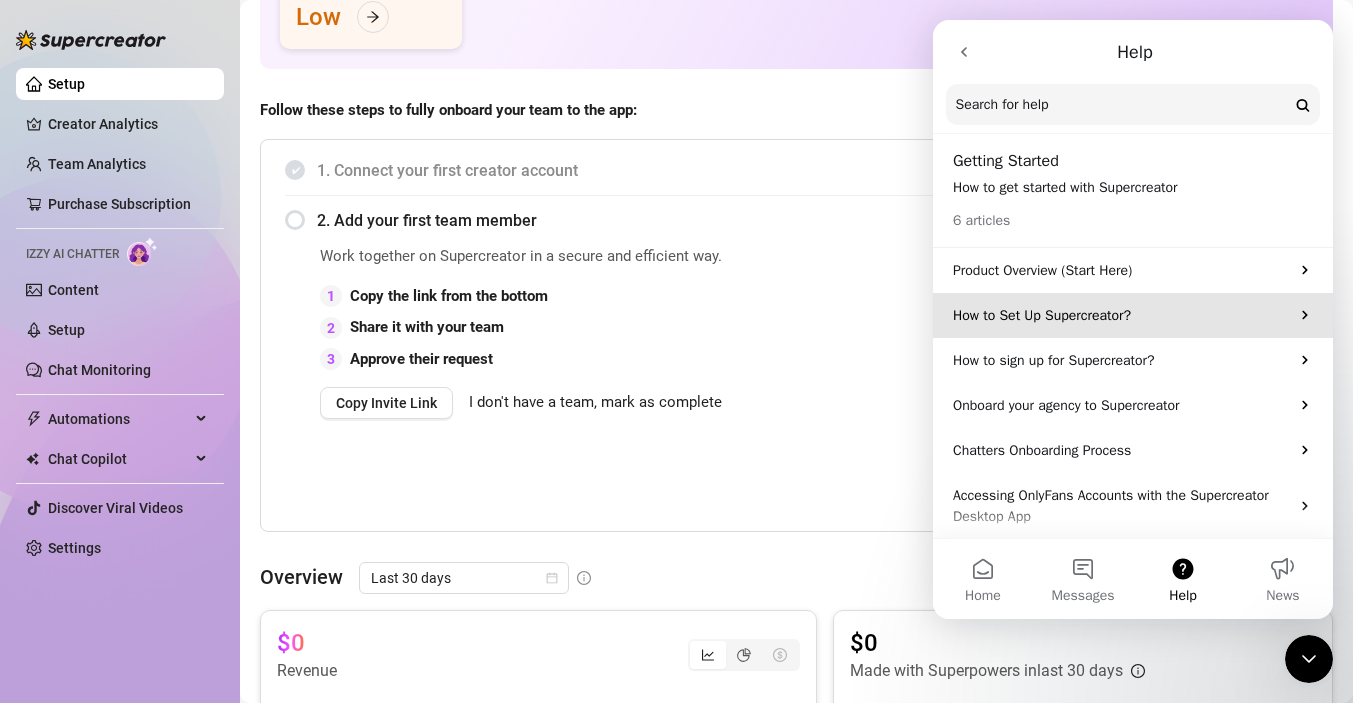click on "How to Set Up Supercreator?" at bounding box center (1121, 315) 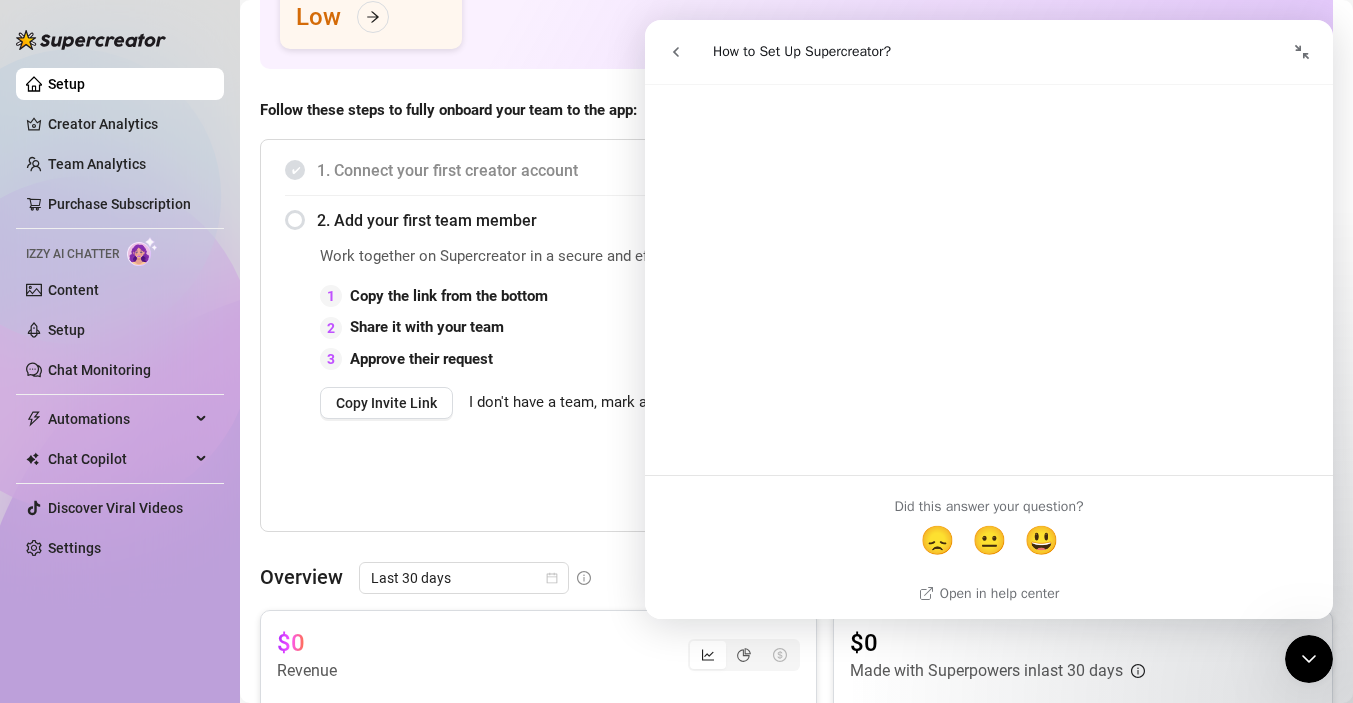 scroll, scrollTop: 324, scrollLeft: 0, axis: vertical 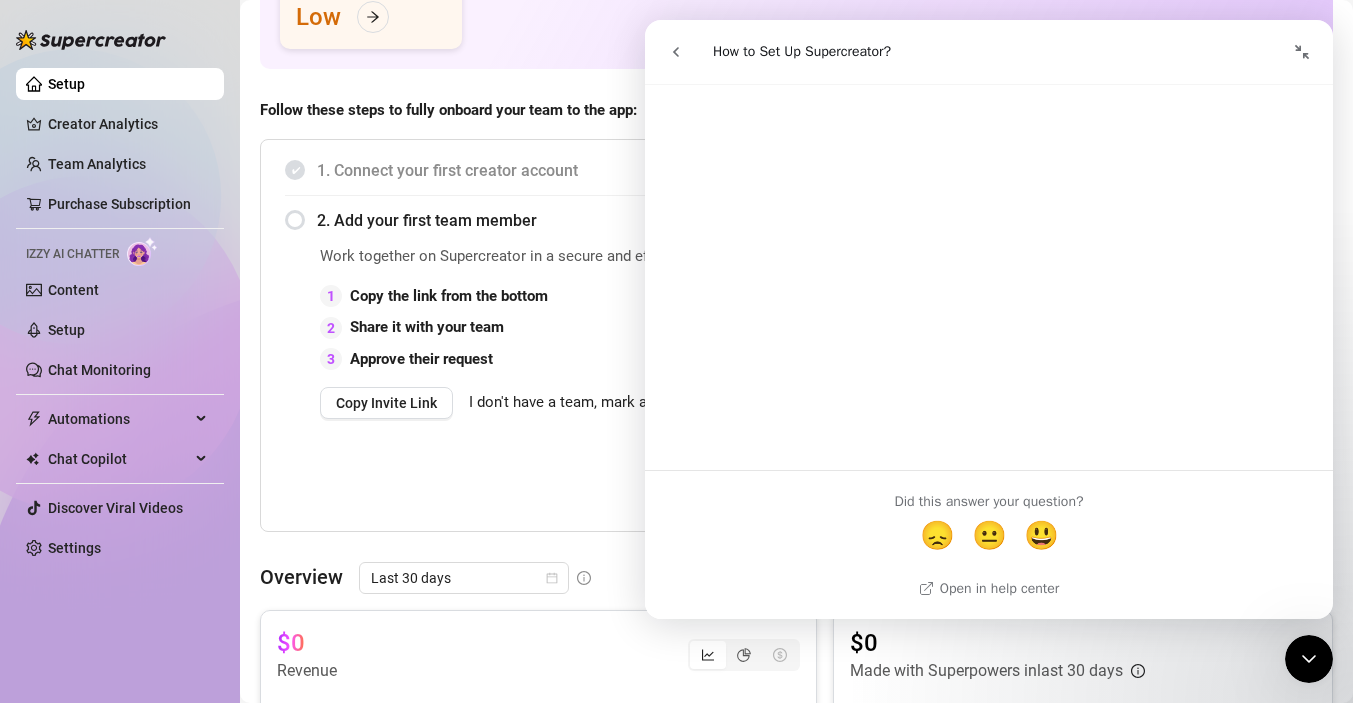 click 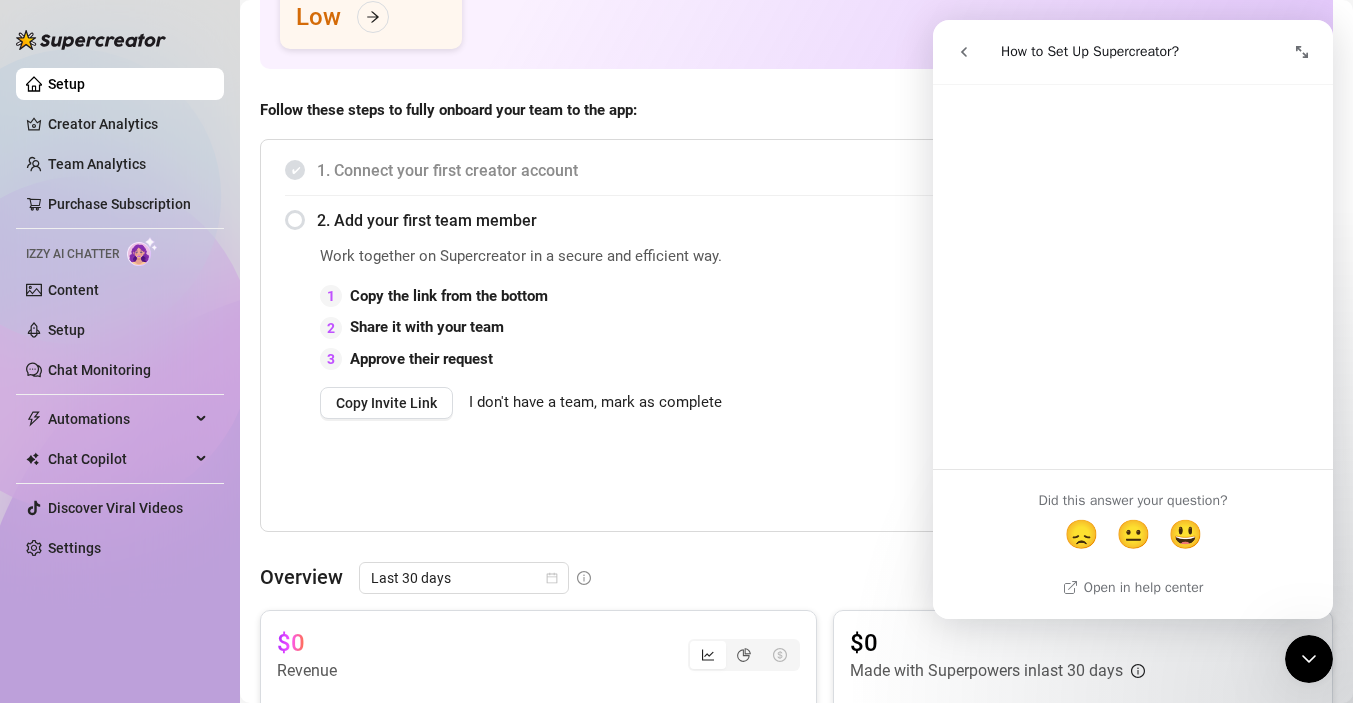 scroll, scrollTop: 262, scrollLeft: 0, axis: vertical 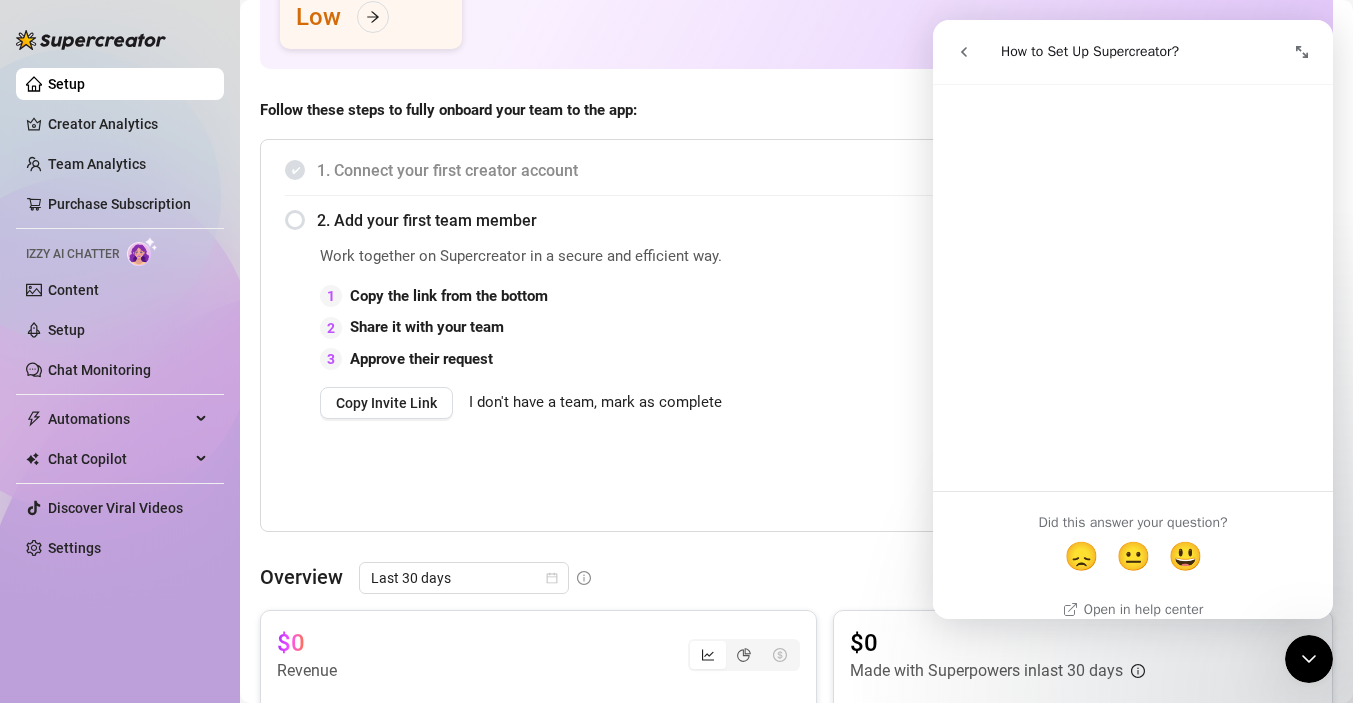 click at bounding box center (1302, 52) 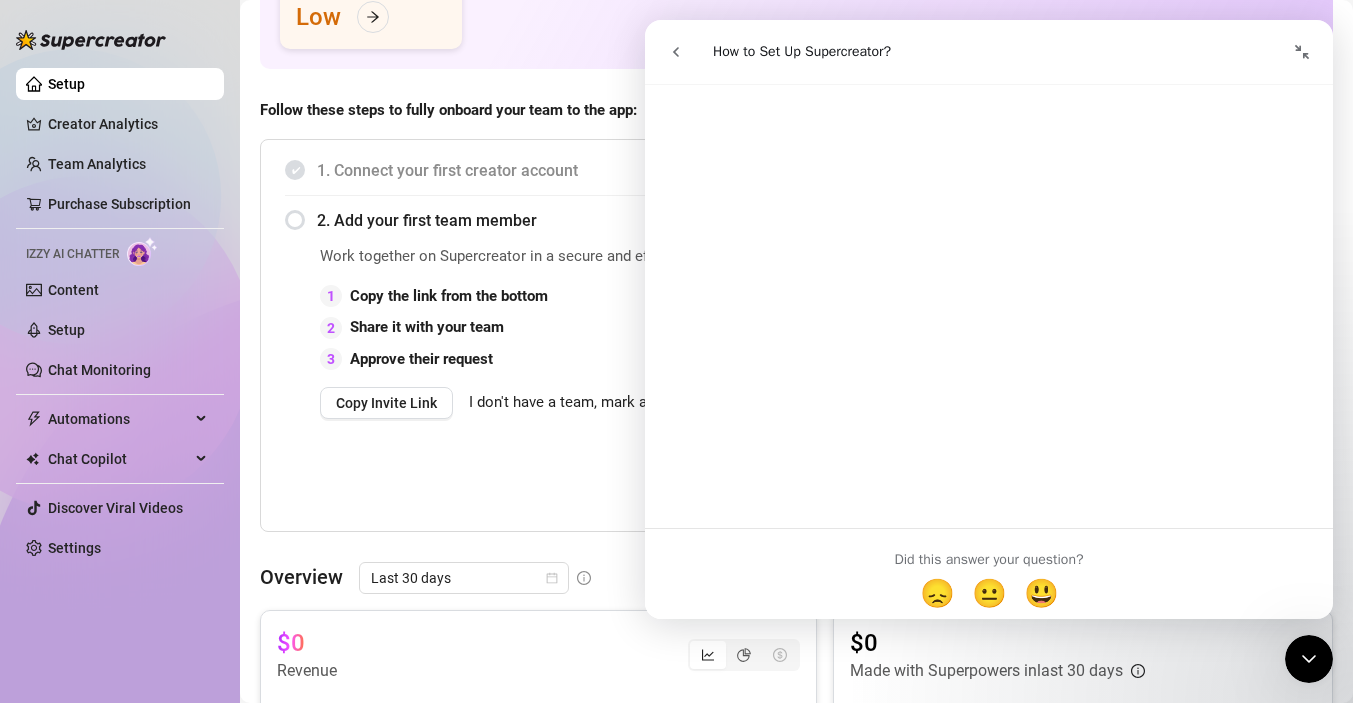 scroll, scrollTop: 267, scrollLeft: 0, axis: vertical 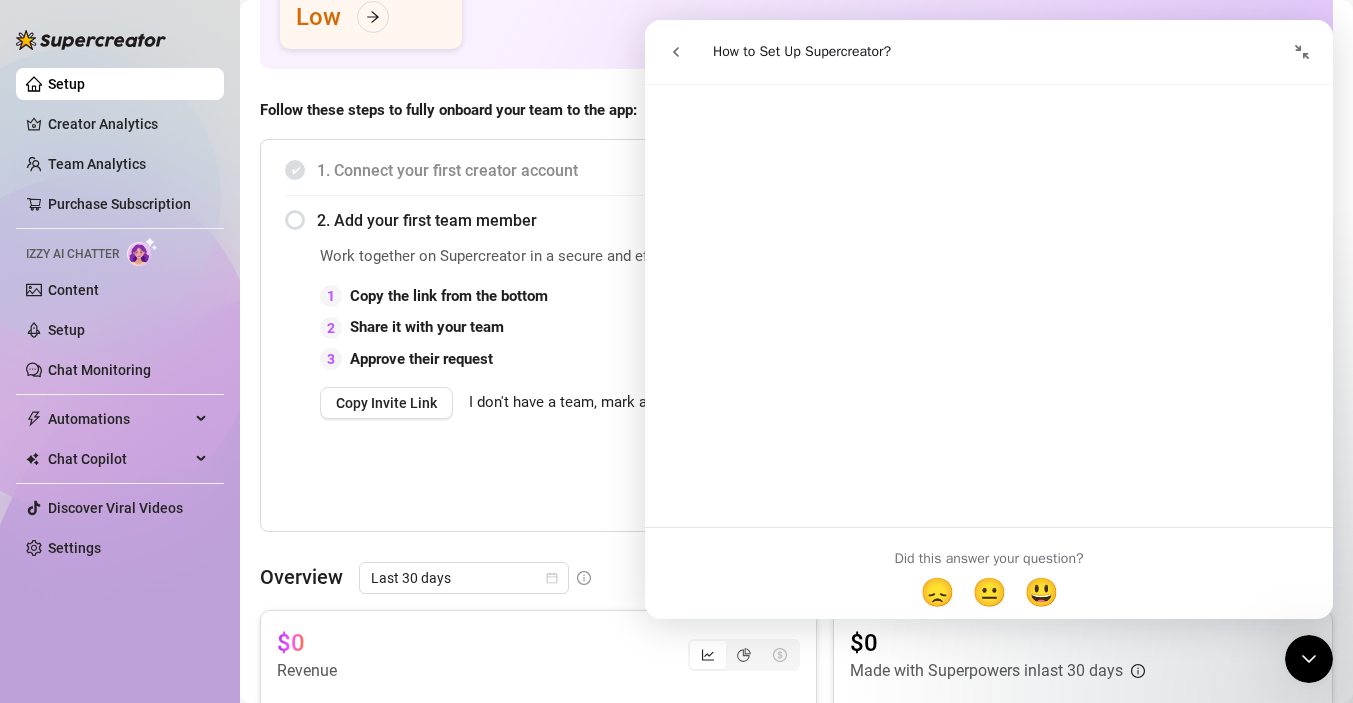 click on "👩‍💻 Active Chatters 1 / 1 😴 Snoozing Chatters 0 💵 Sales $0 💬 Messages Sent 0 📪 Unread Messages 0 Risk Status Low" at bounding box center (796, -47) 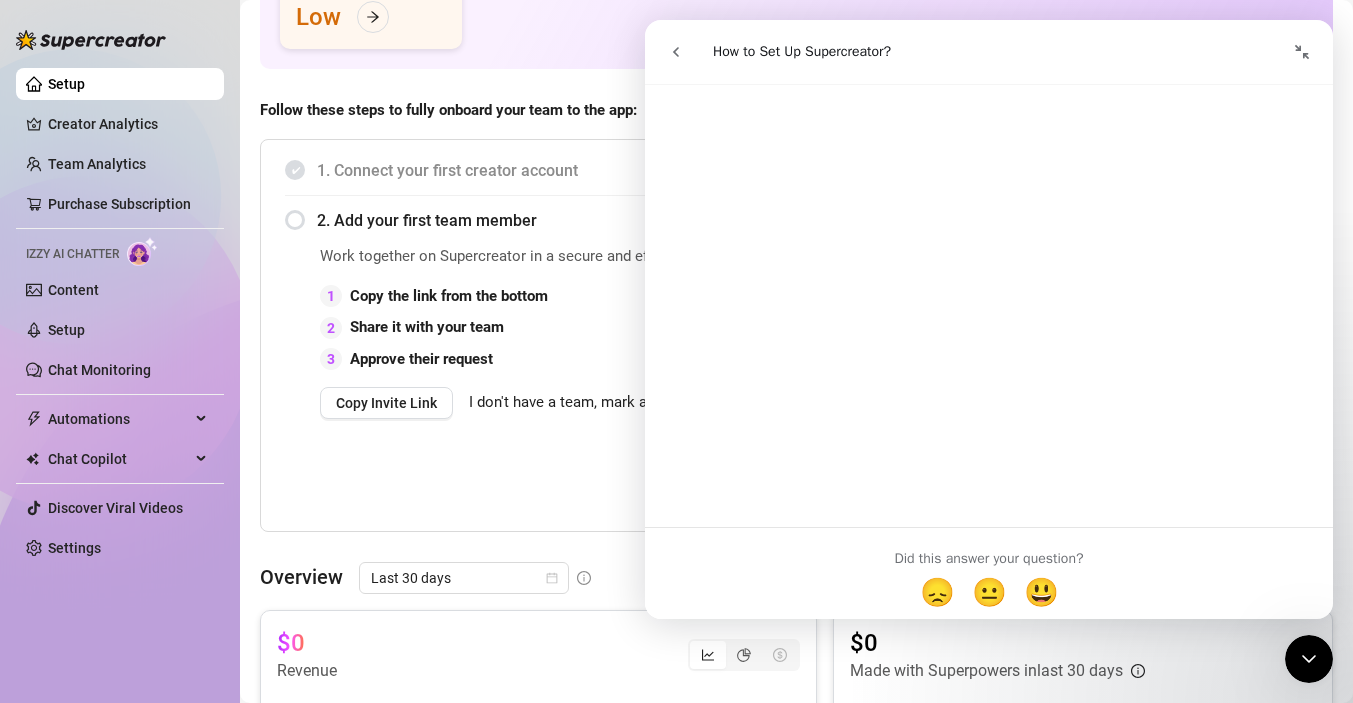 click 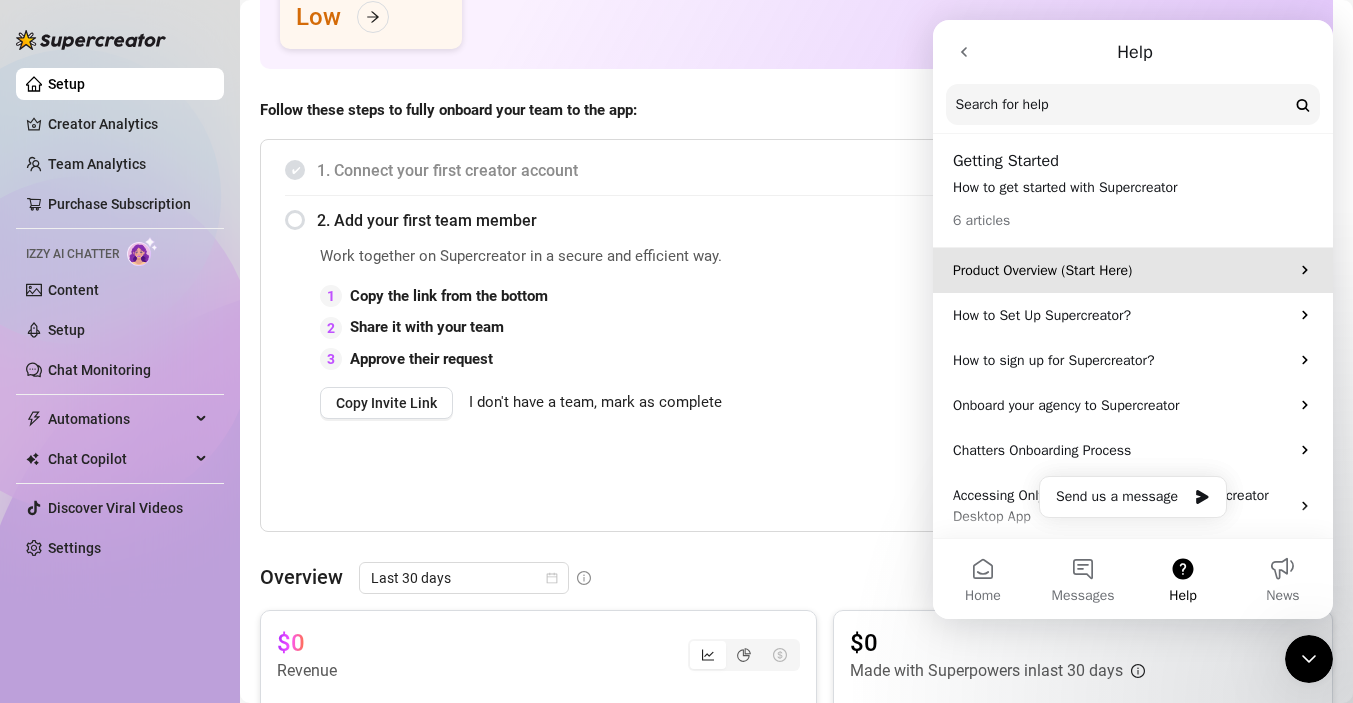 click on "Product Overview (Start Here)" at bounding box center [1121, 270] 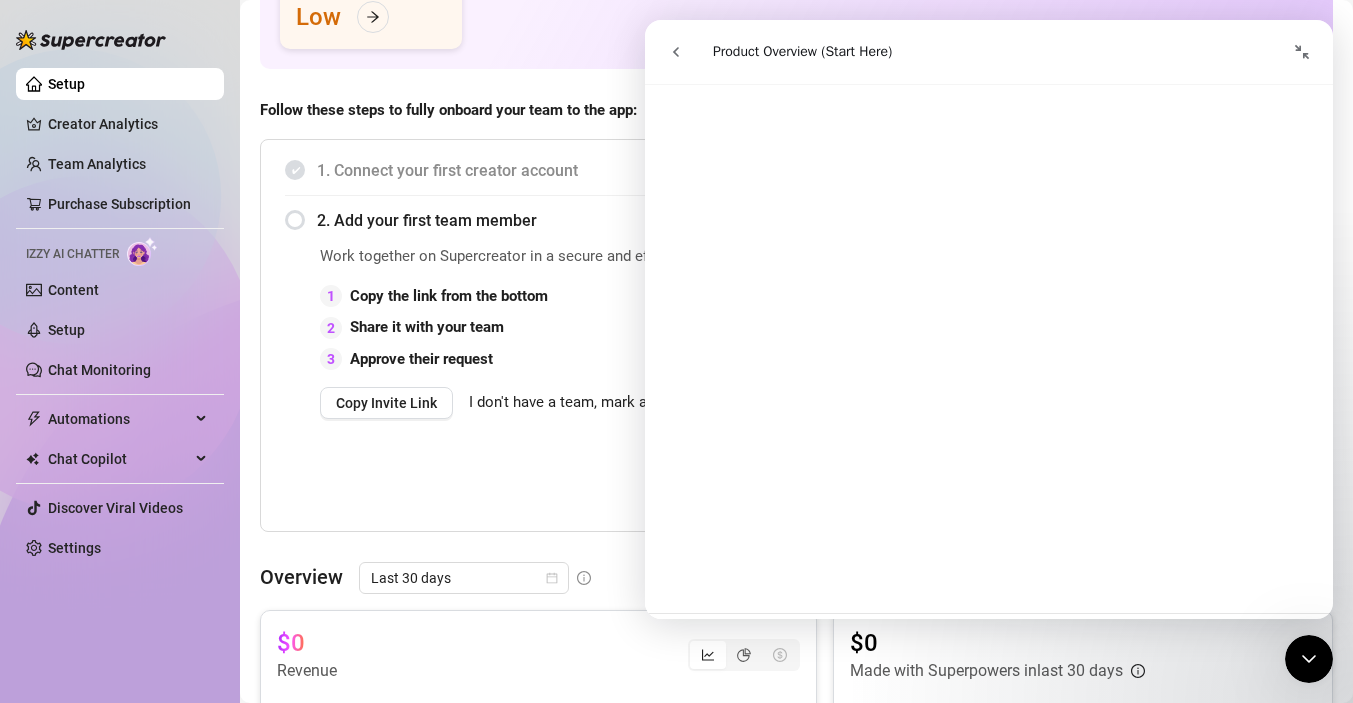 scroll, scrollTop: 0, scrollLeft: 0, axis: both 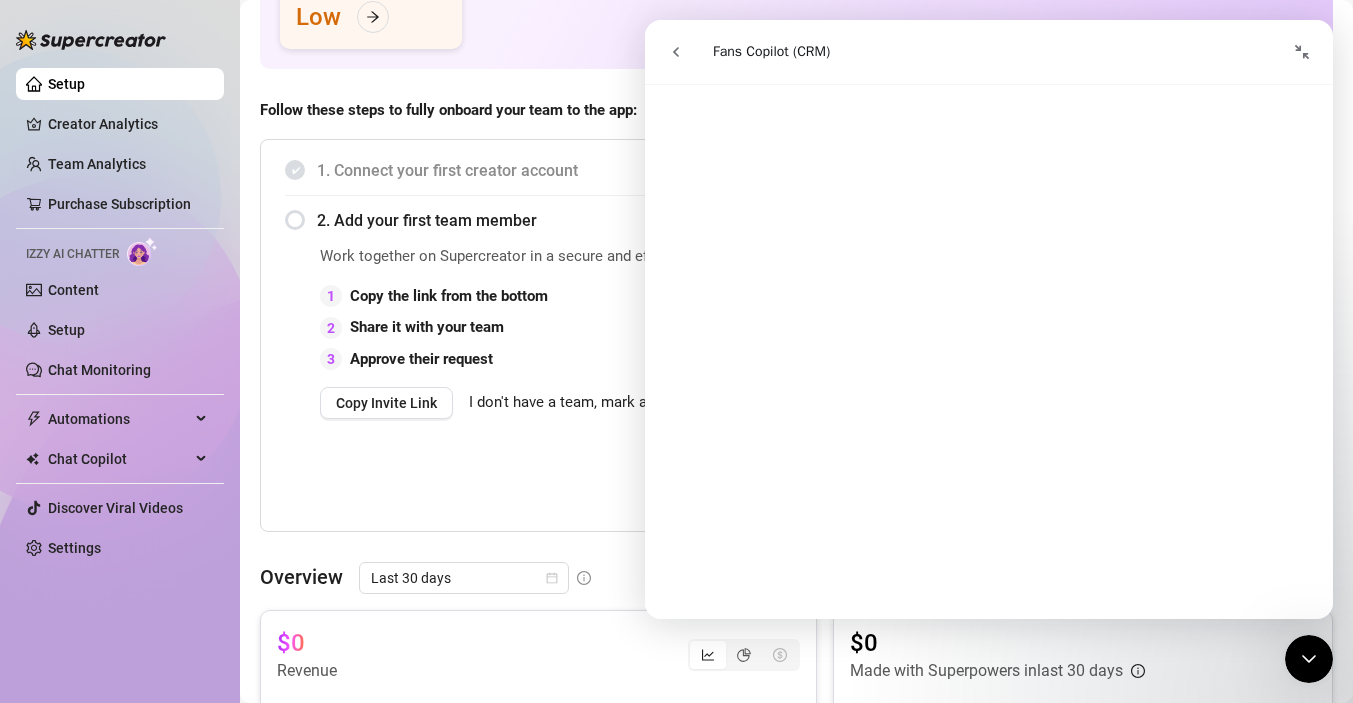click 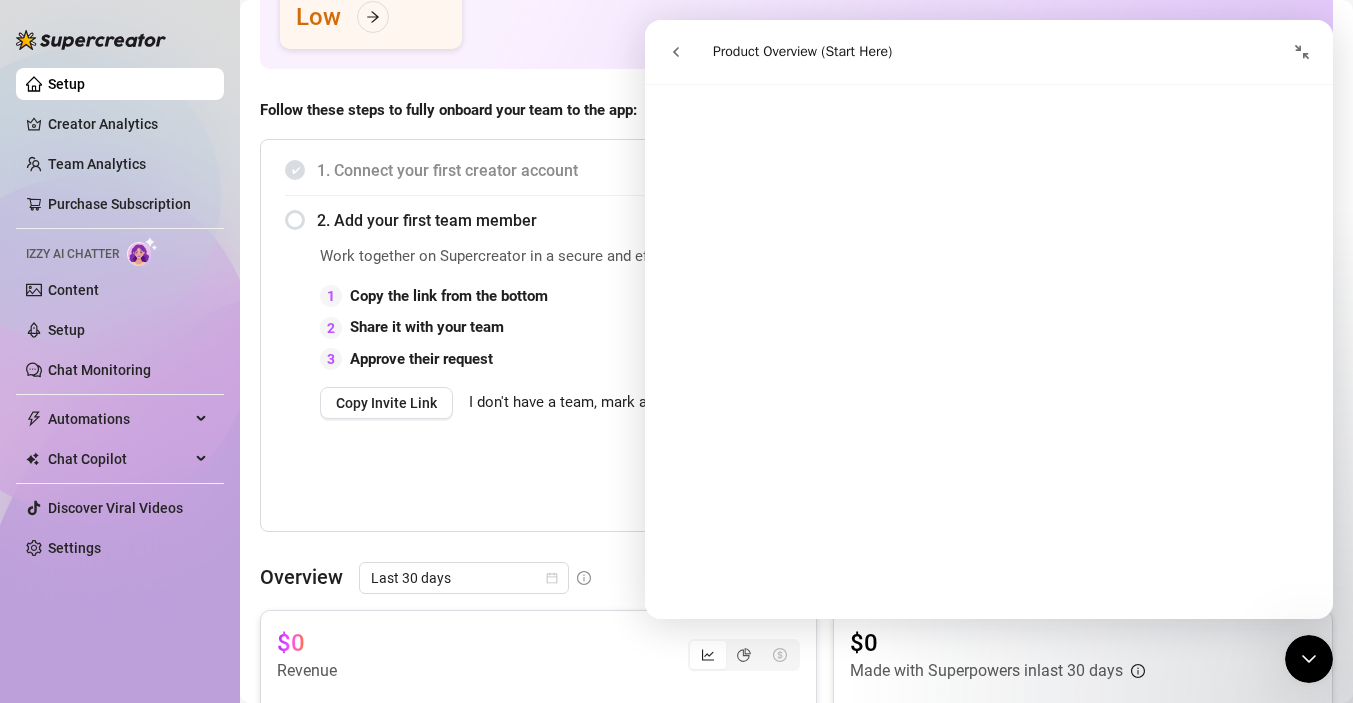 scroll, scrollTop: 274, scrollLeft: 0, axis: vertical 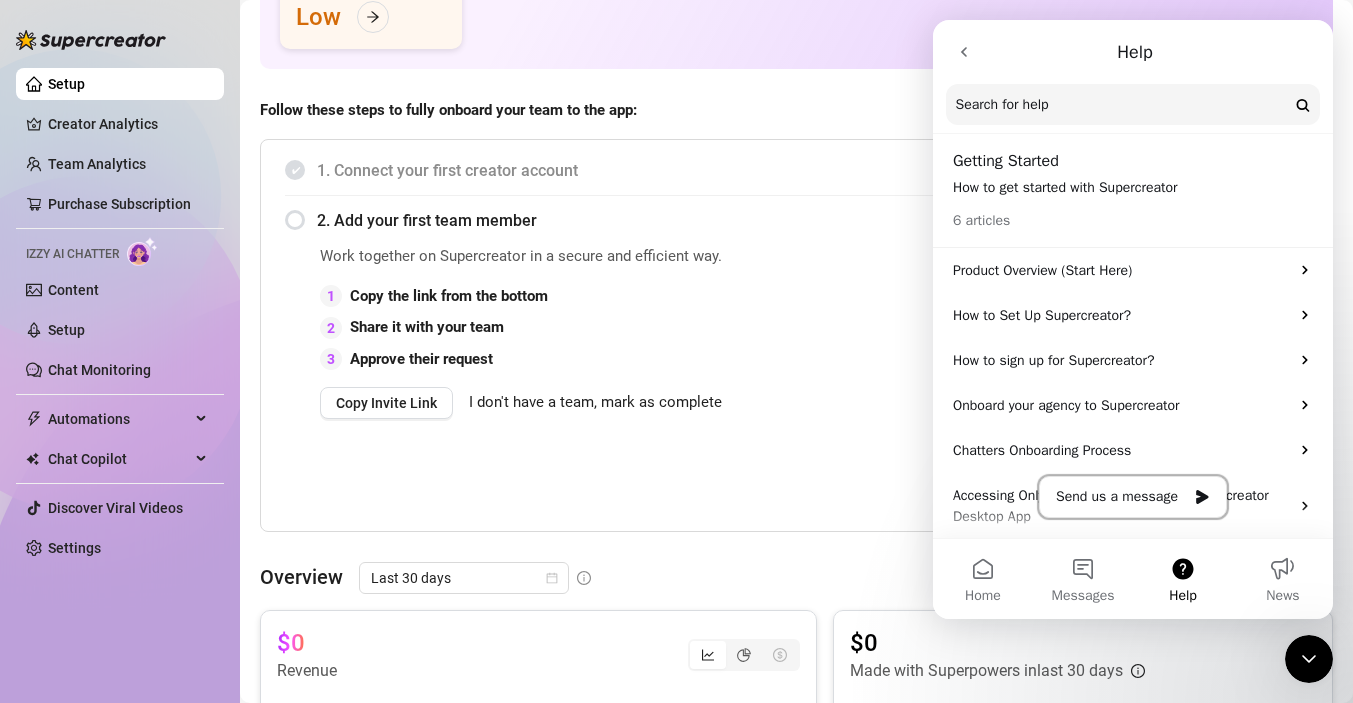 click on "Send us a message" at bounding box center (1133, 497) 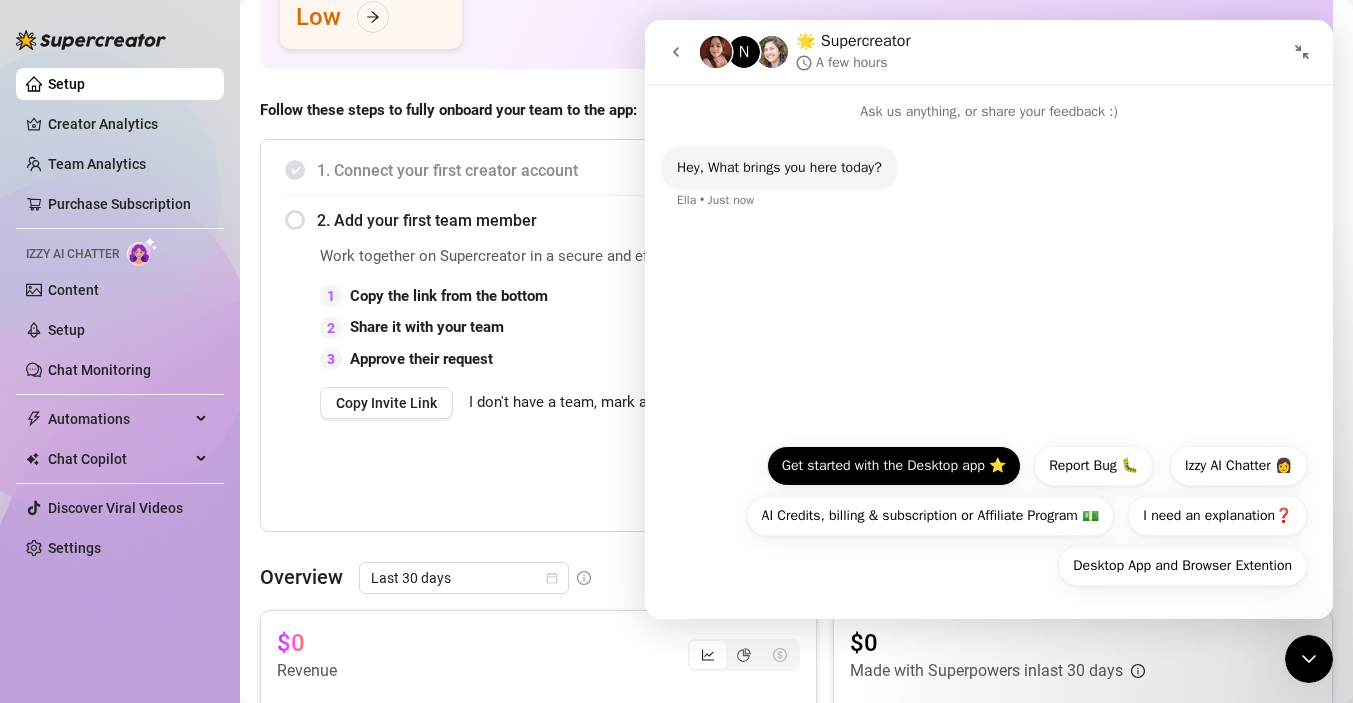 click on "Get started with the Desktop app ⭐️" at bounding box center [894, 466] 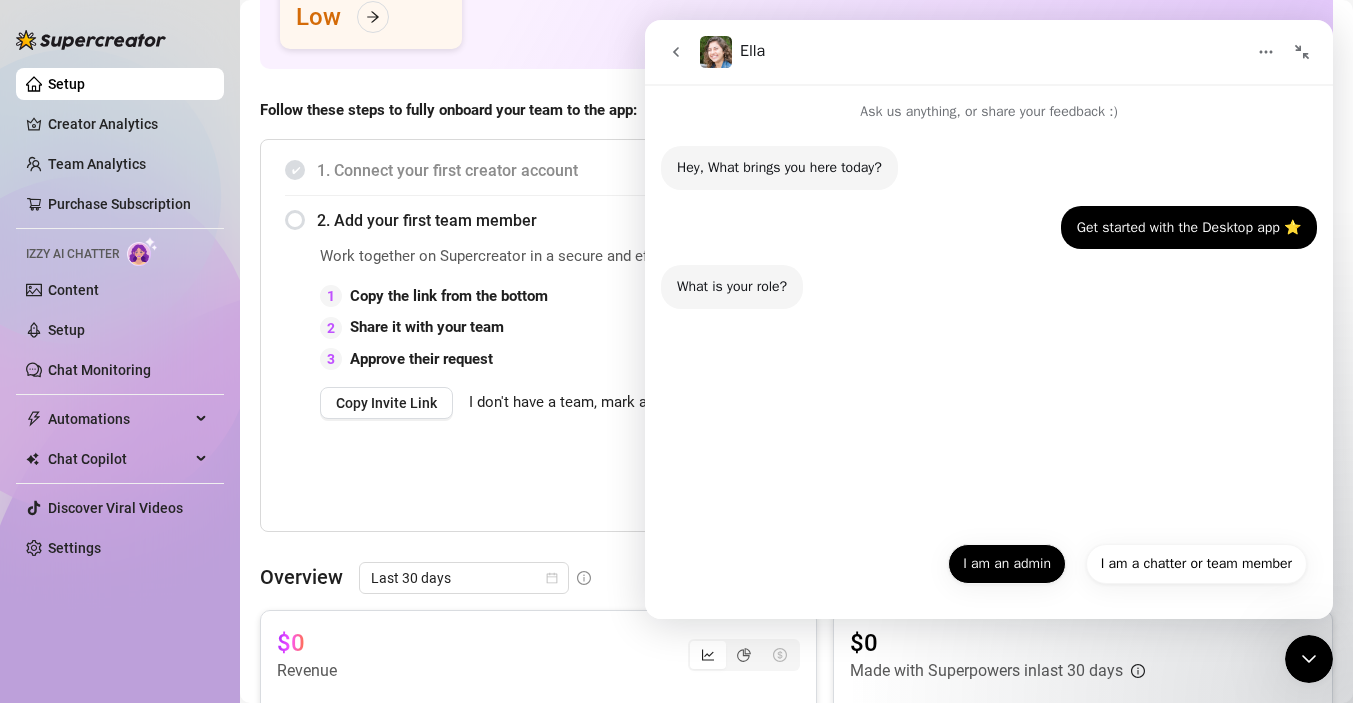 click on "I am an admin" at bounding box center (1007, 564) 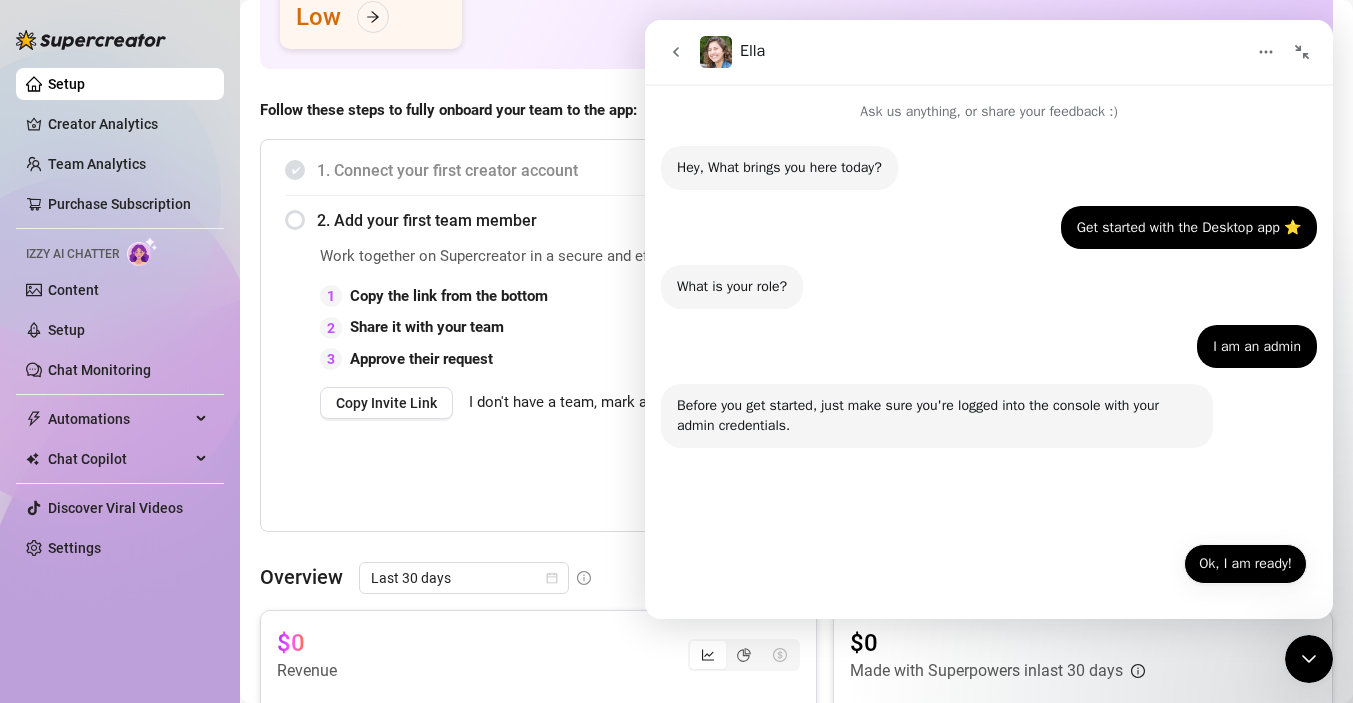 click on "Ok, I am ready!" at bounding box center [1245, 564] 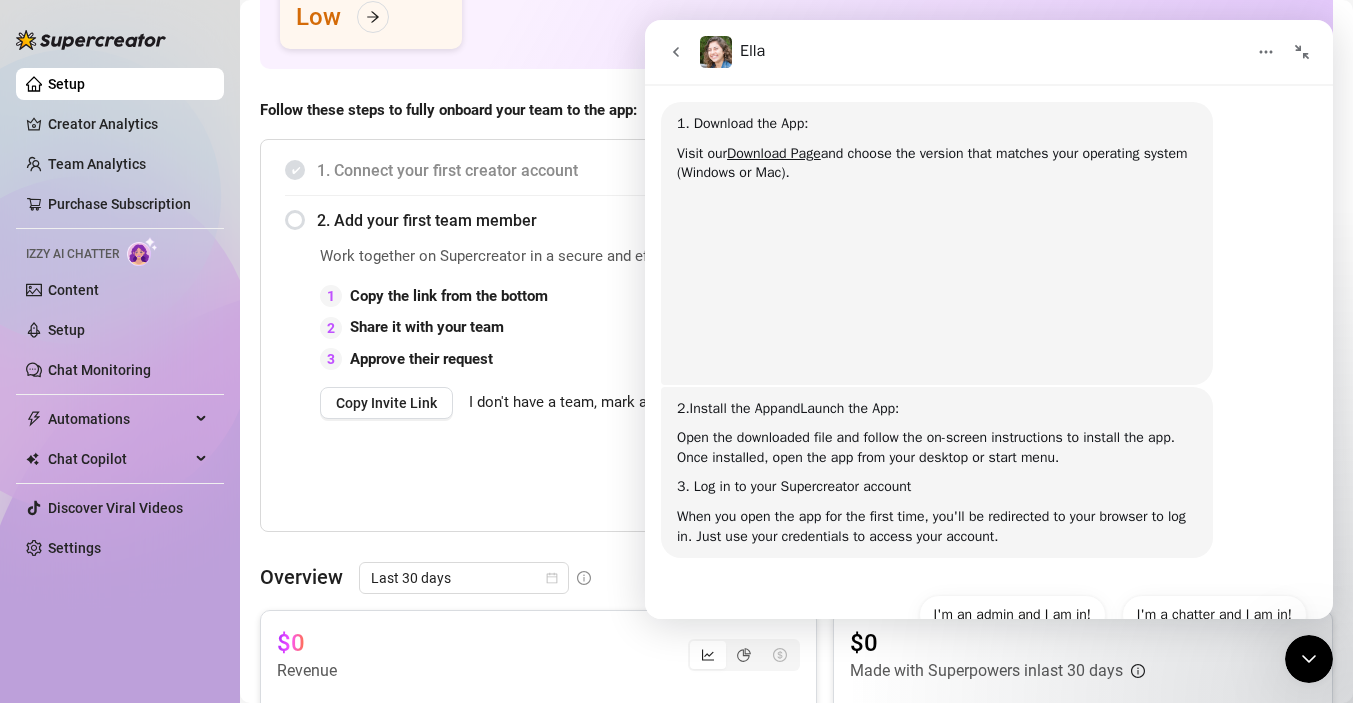 scroll, scrollTop: 472, scrollLeft: 0, axis: vertical 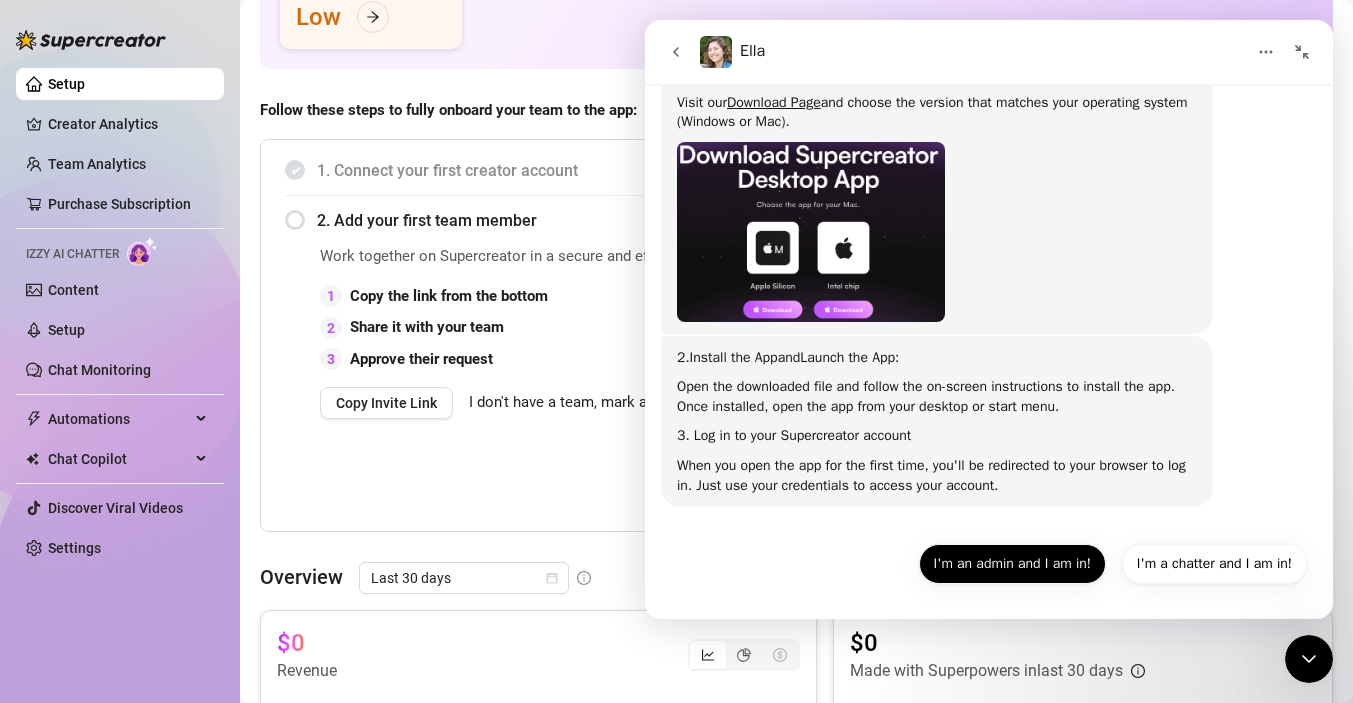 click on "I'm an admin and I am in!" at bounding box center (1012, 564) 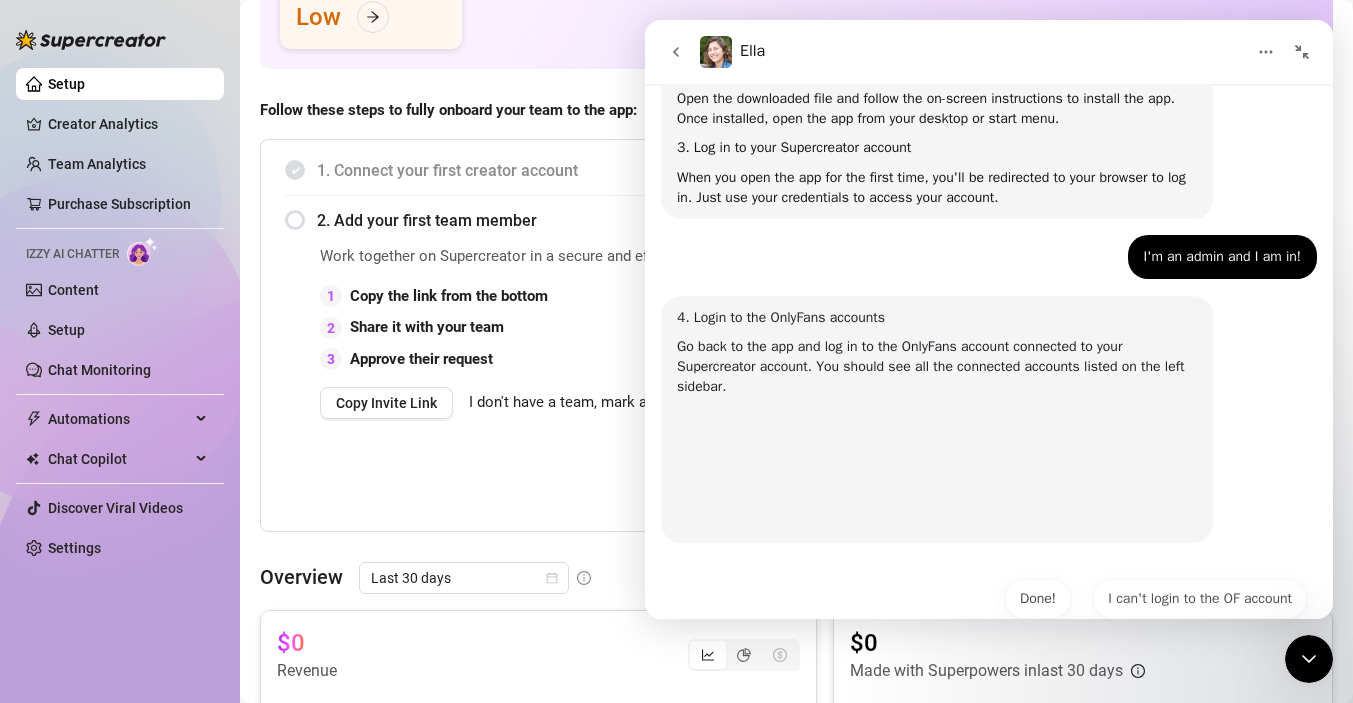 scroll, scrollTop: 794, scrollLeft: 0, axis: vertical 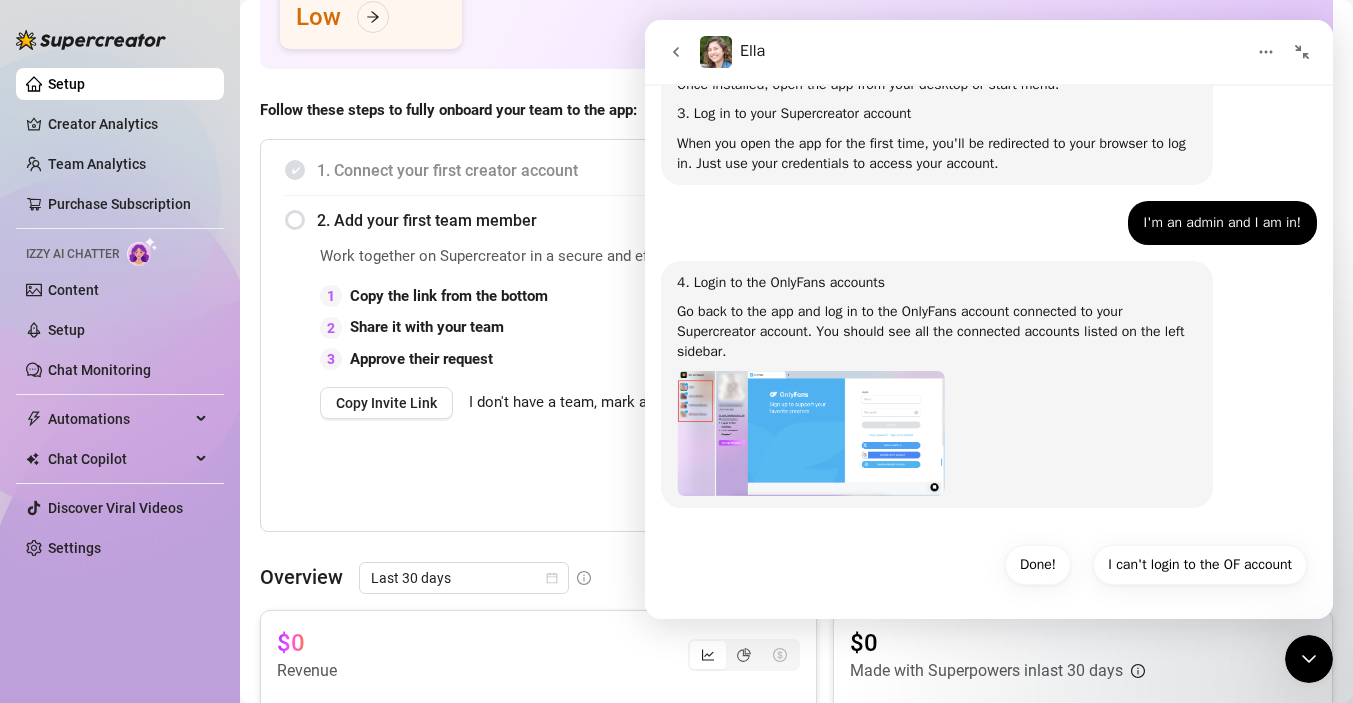 click on "Done!" at bounding box center (1038, 565) 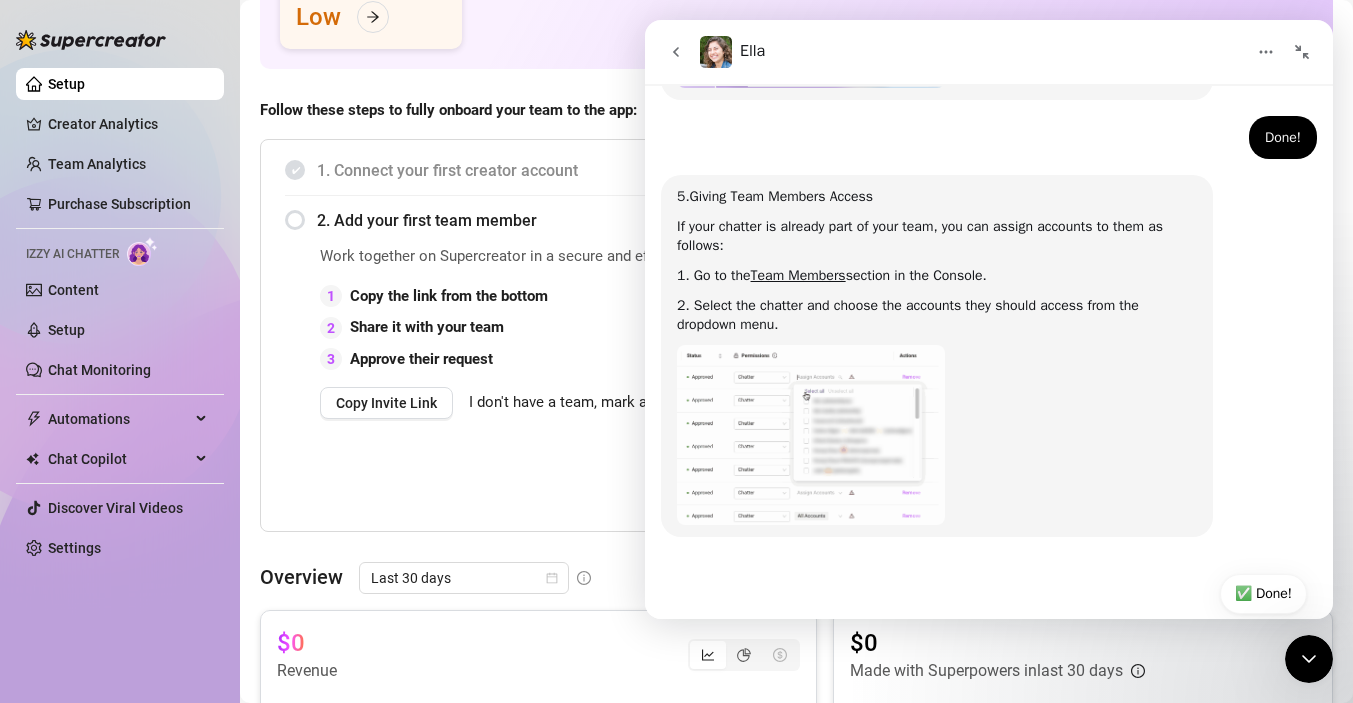 scroll, scrollTop: 1231, scrollLeft: 0, axis: vertical 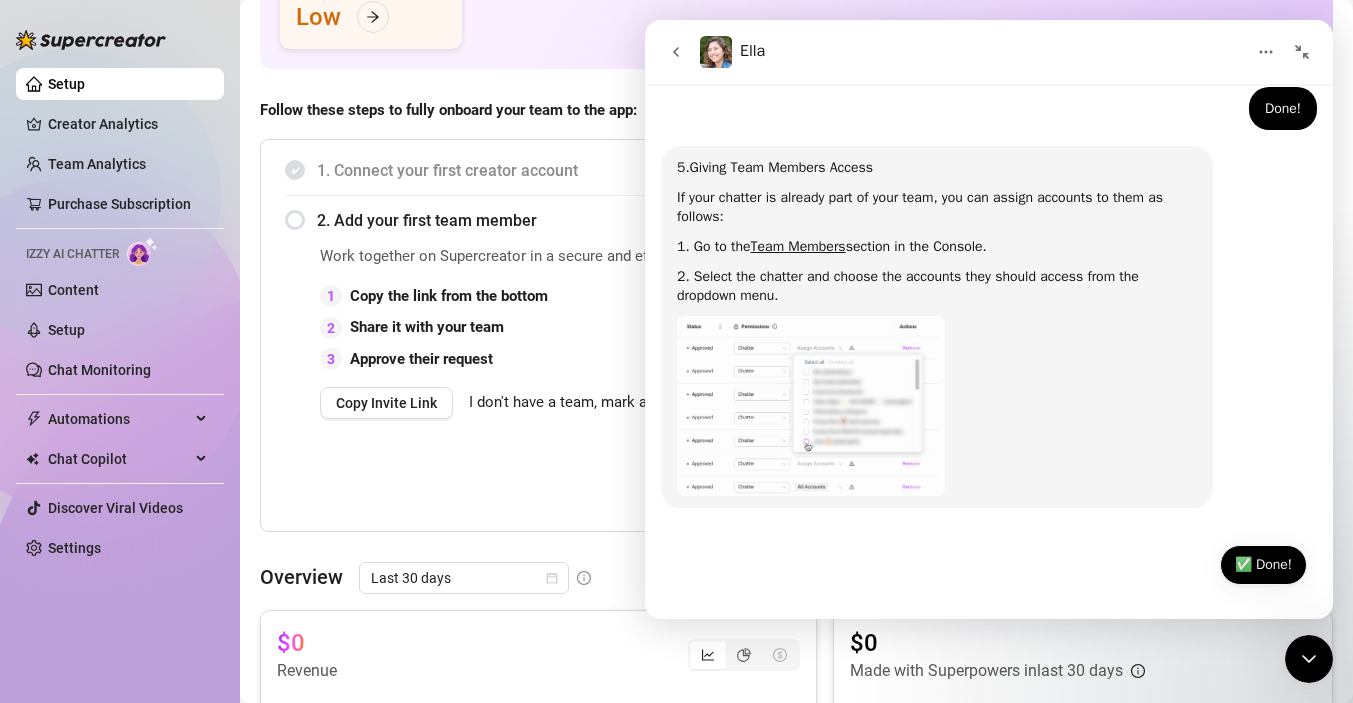 click on "✅ Done!" at bounding box center [1263, 565] 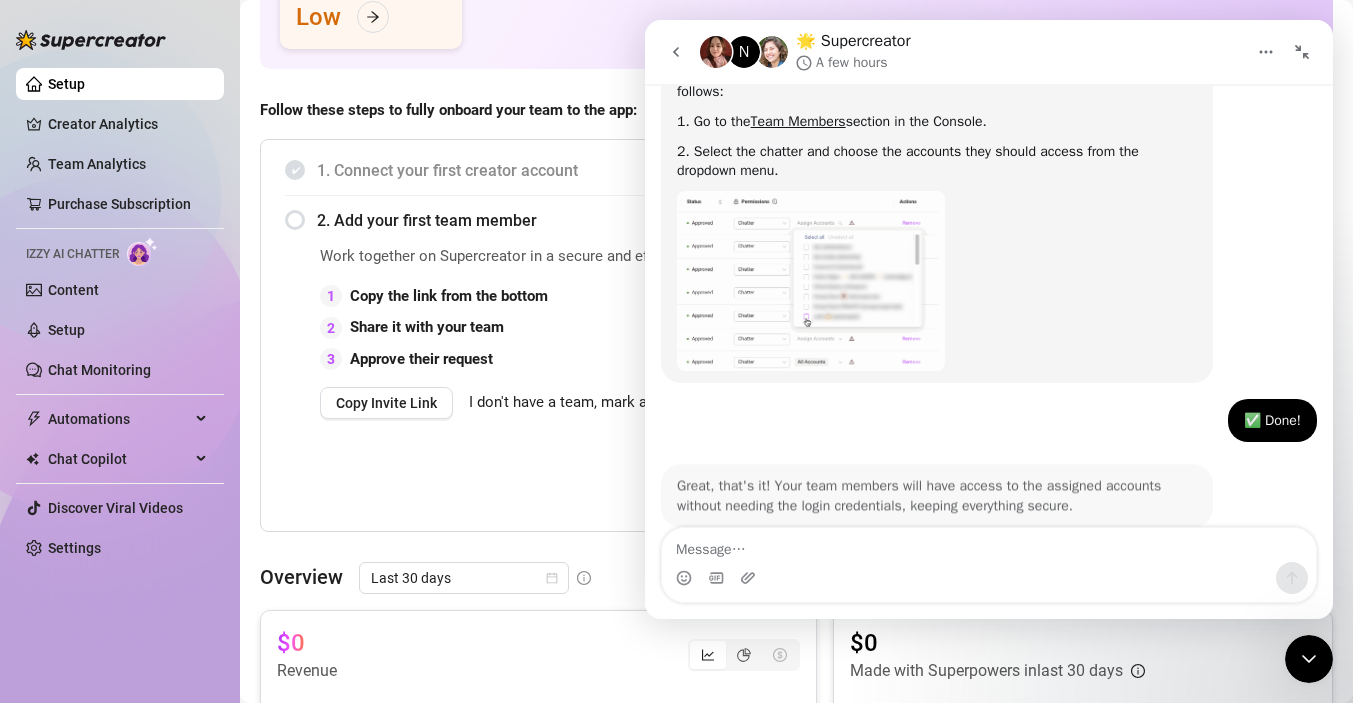 scroll, scrollTop: 1391, scrollLeft: 0, axis: vertical 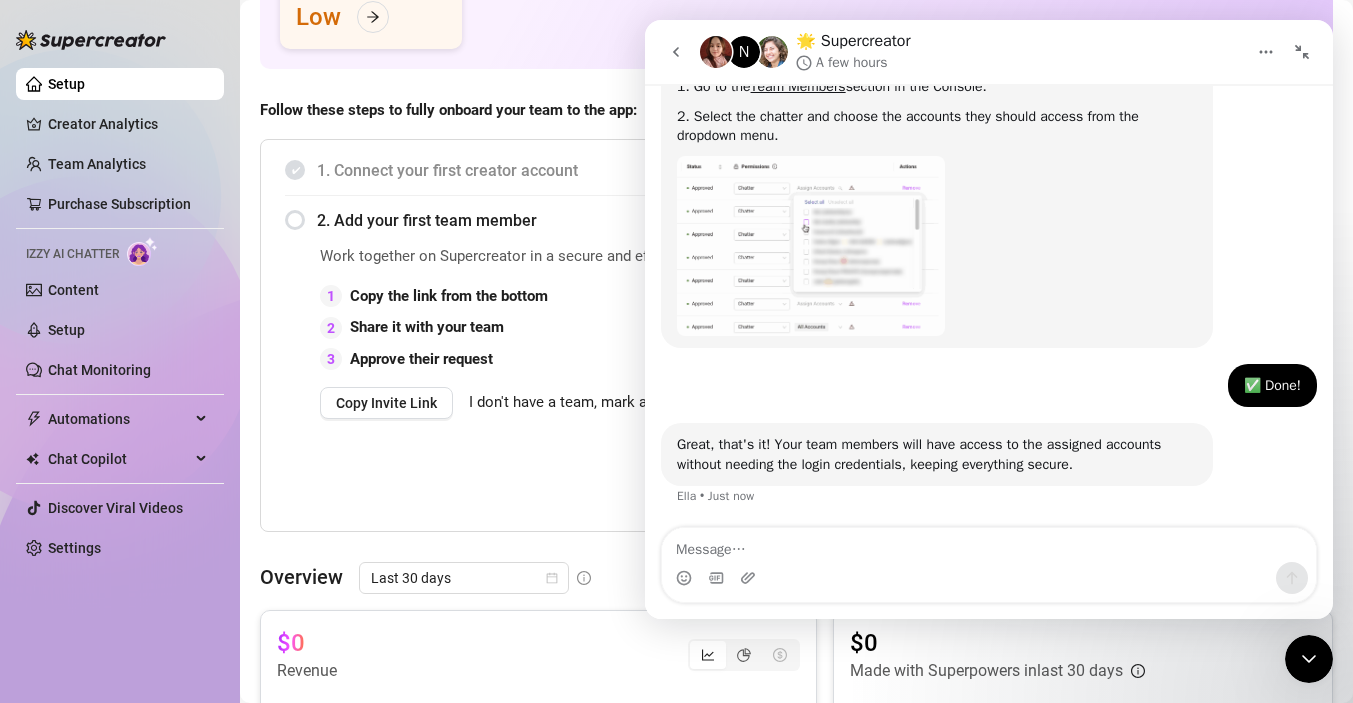 click at bounding box center (989, 545) 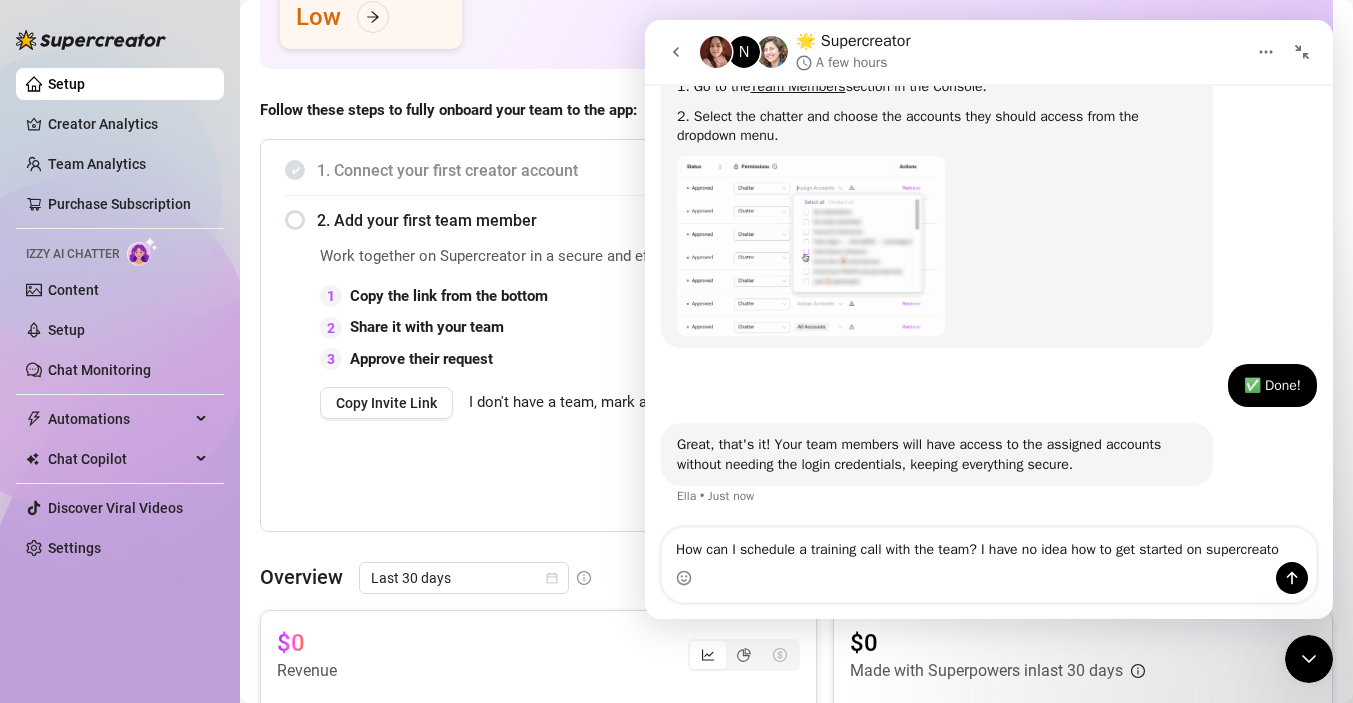type on "How can I schedule a training call with the team? I have no idea how to get started on supercreator" 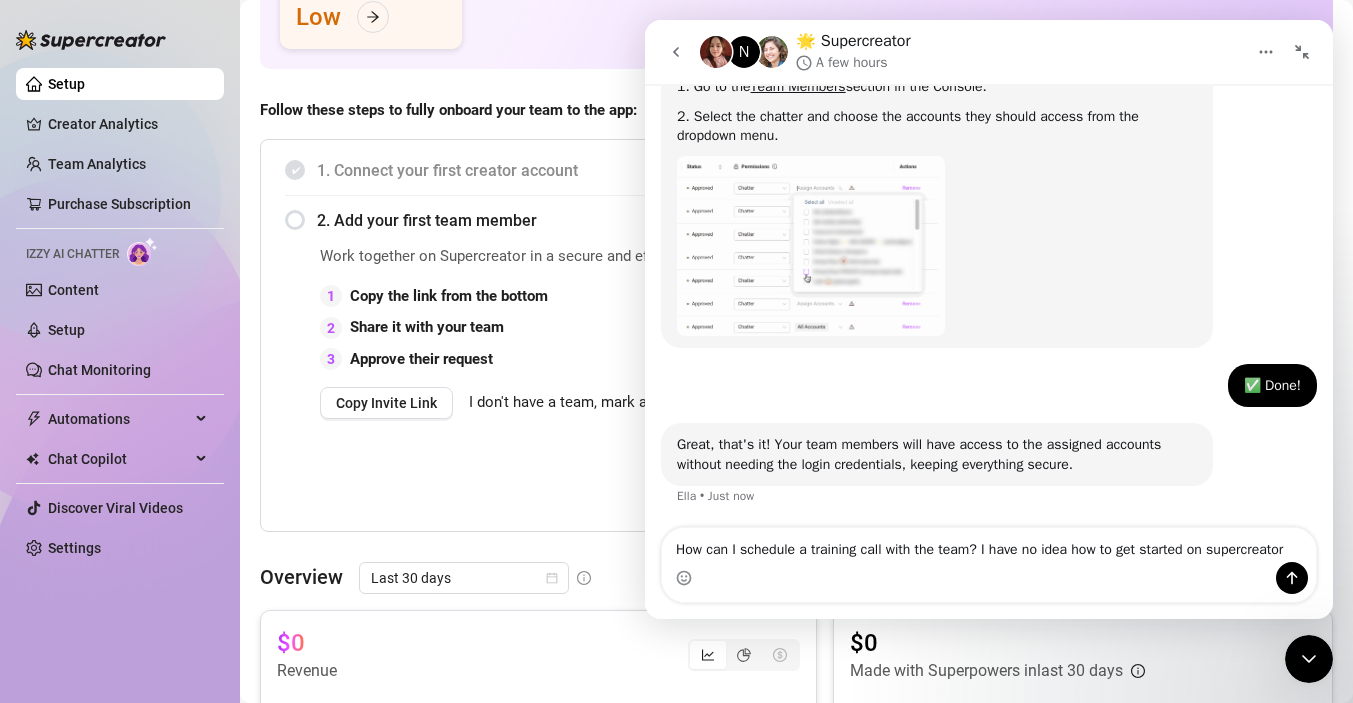 type 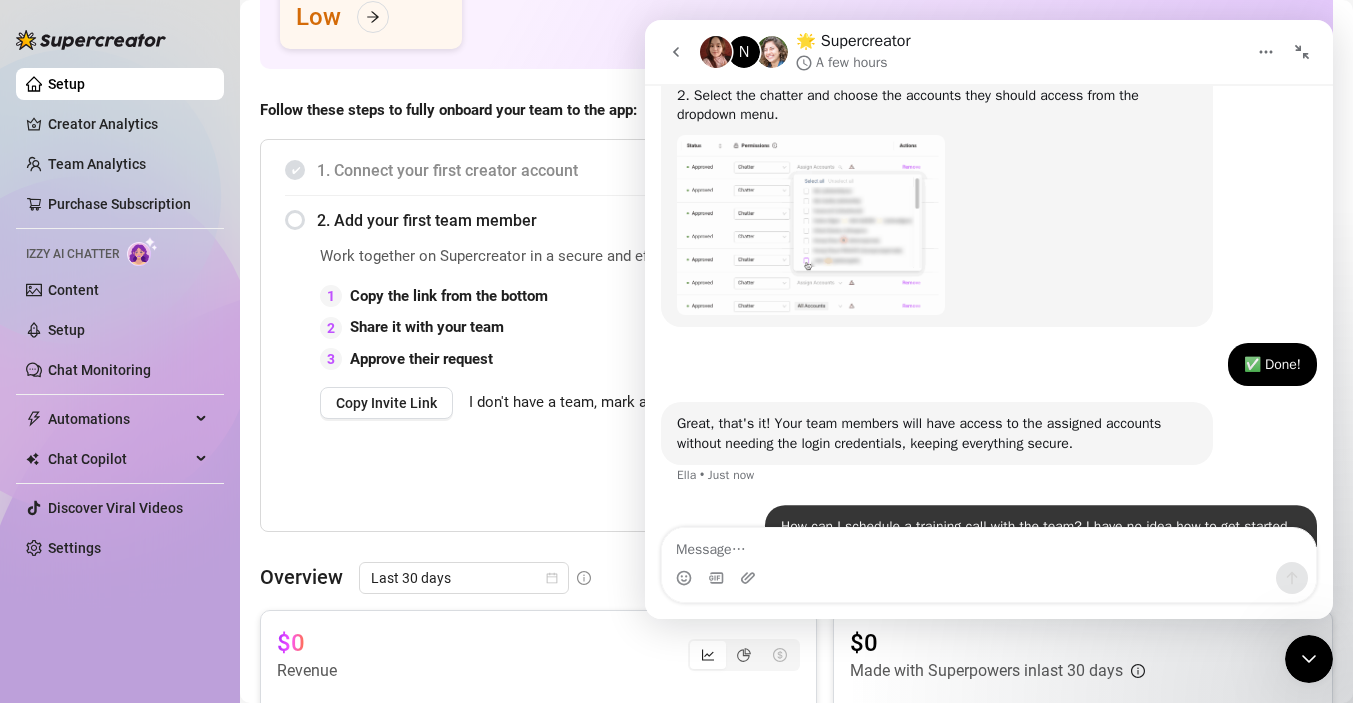 scroll, scrollTop: 1470, scrollLeft: 0, axis: vertical 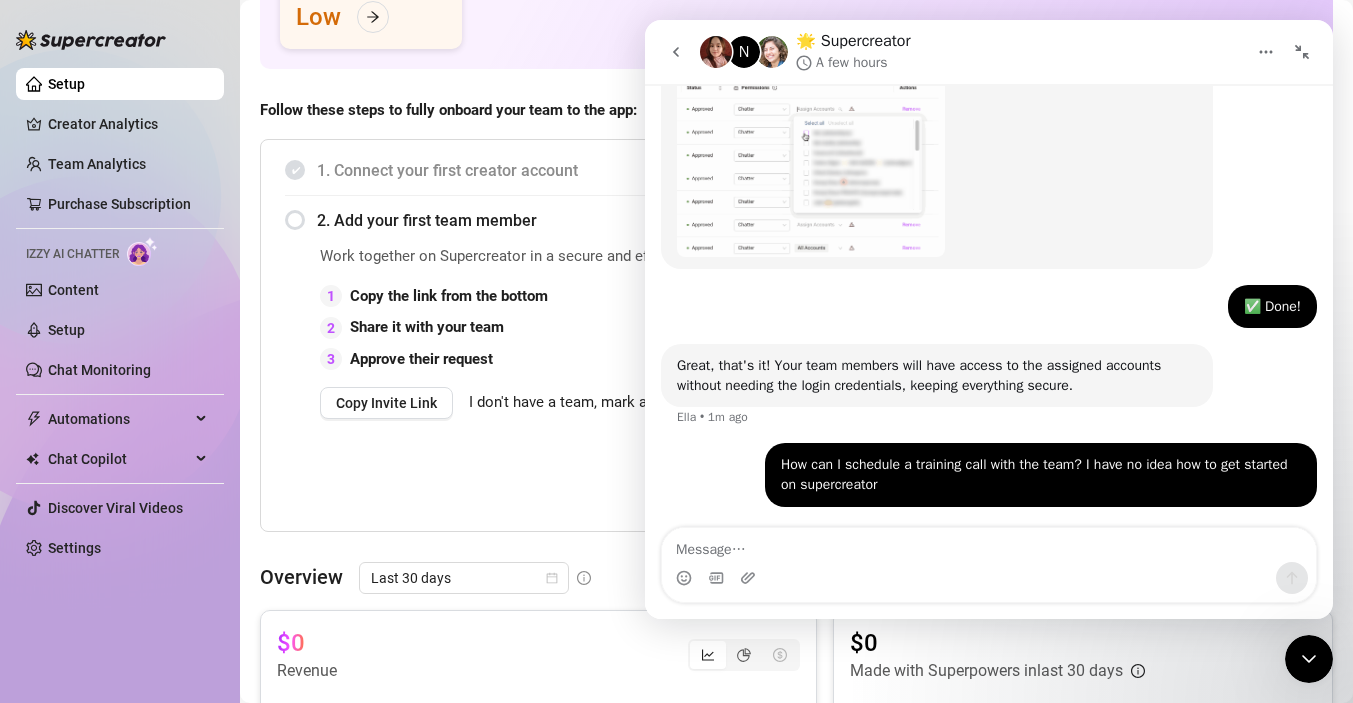 click on "Work together on Supercreator in a secure and efficient way. 1 Copy the link from the bottom 2 Share it with your team 3 Approve their request Copy Invite Link I don't have a team, mark as complete" at bounding box center (589, 385) 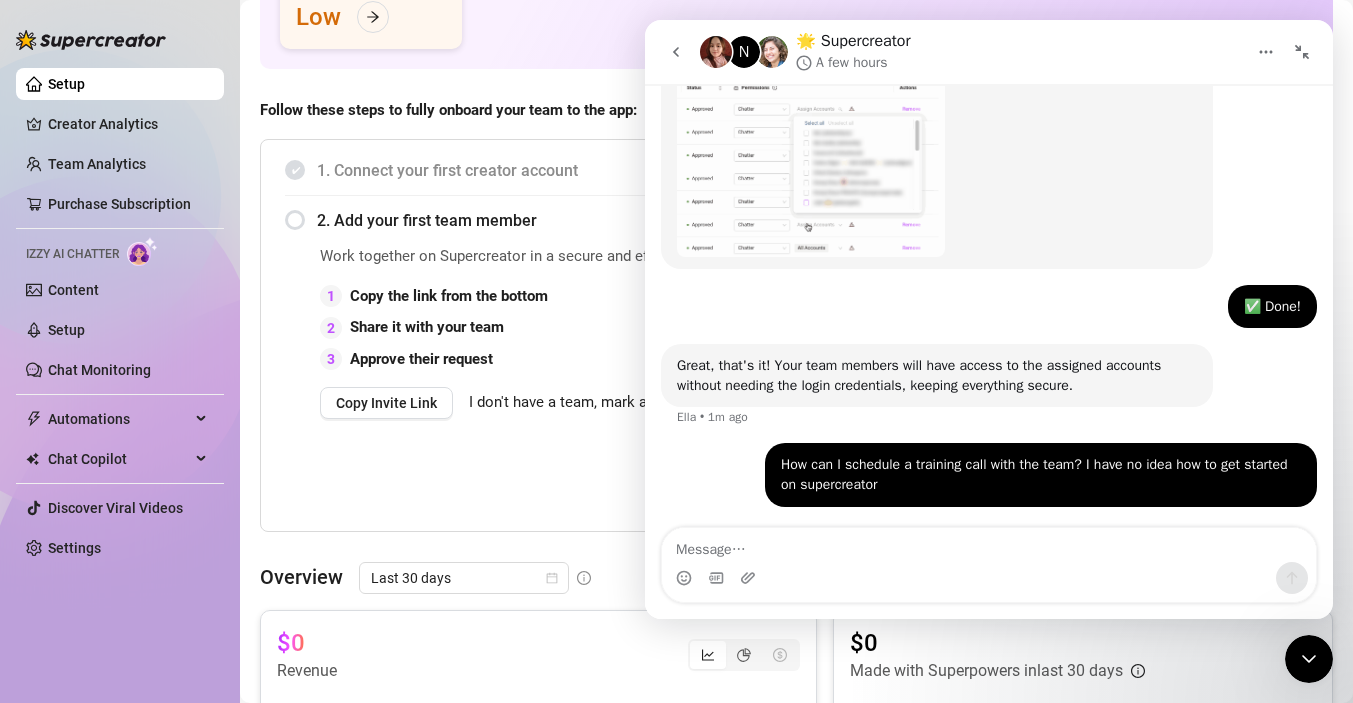 click 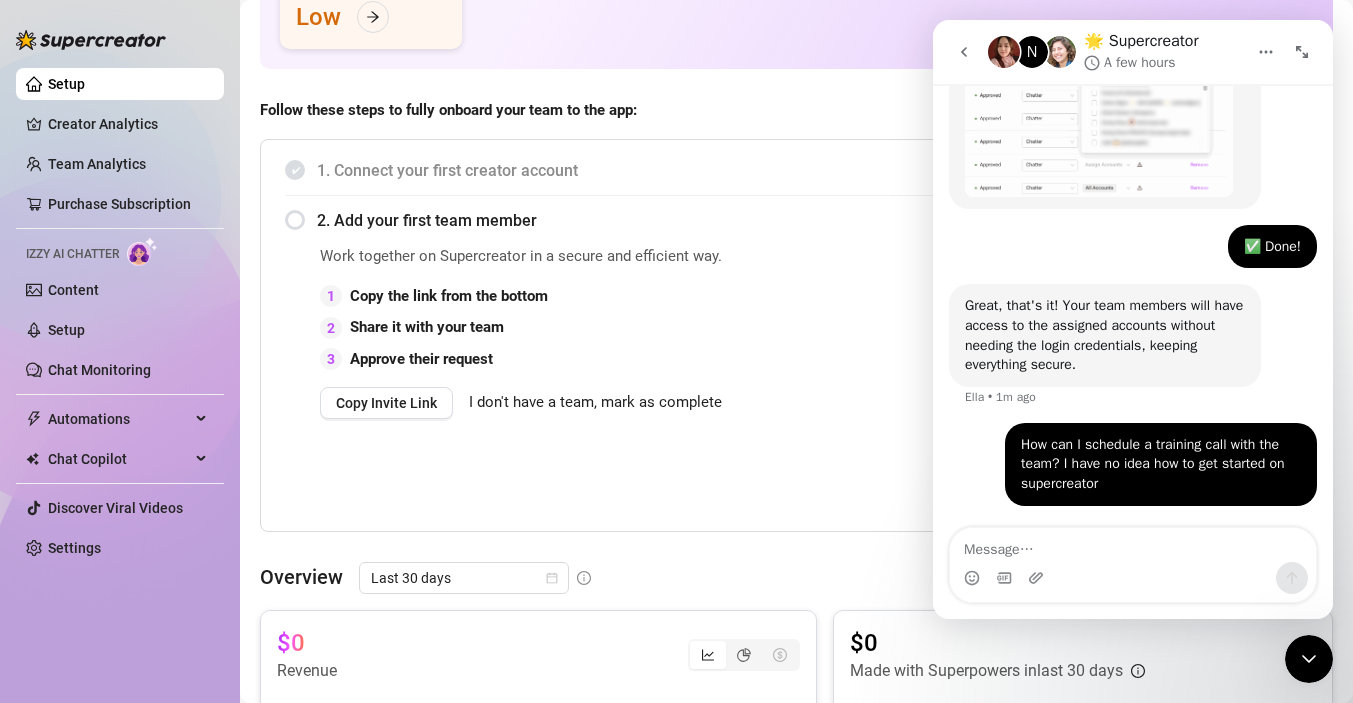 scroll, scrollTop: 1745, scrollLeft: 0, axis: vertical 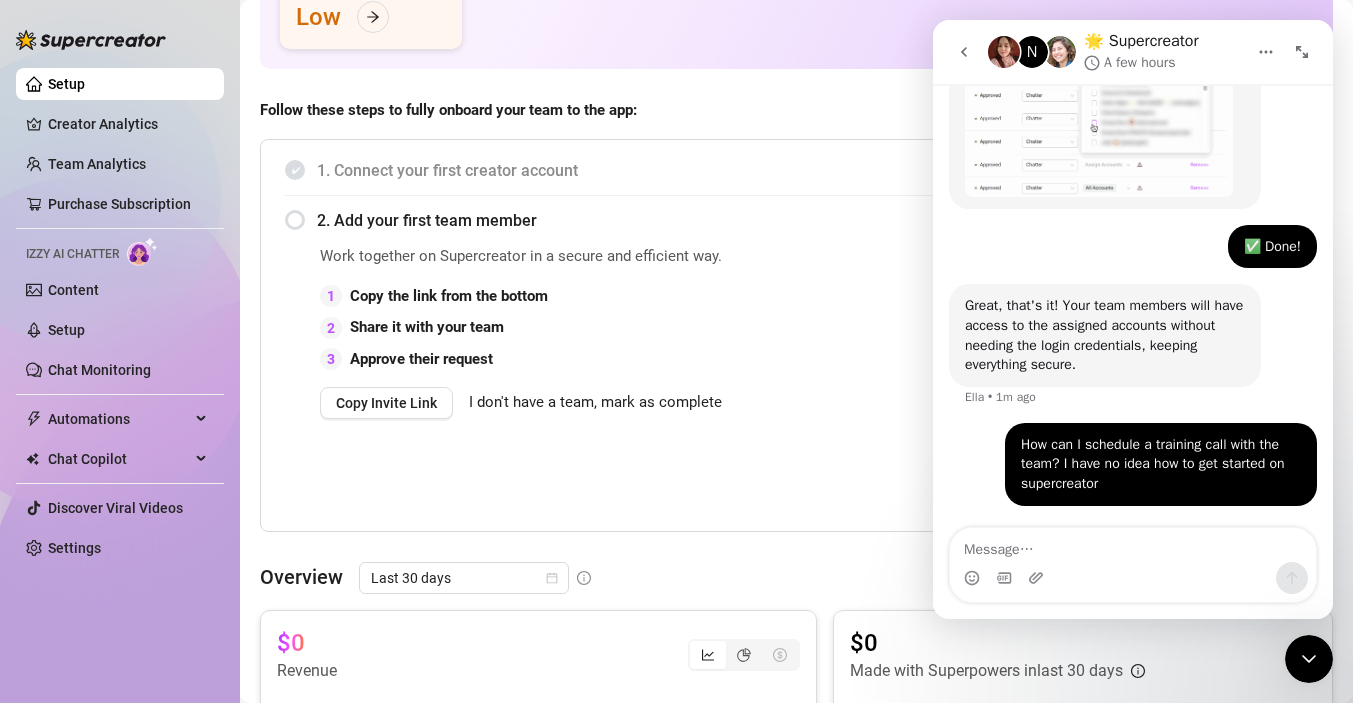 click on "Copy Invite Link I don't have a team, mark as complete" at bounding box center [589, 403] 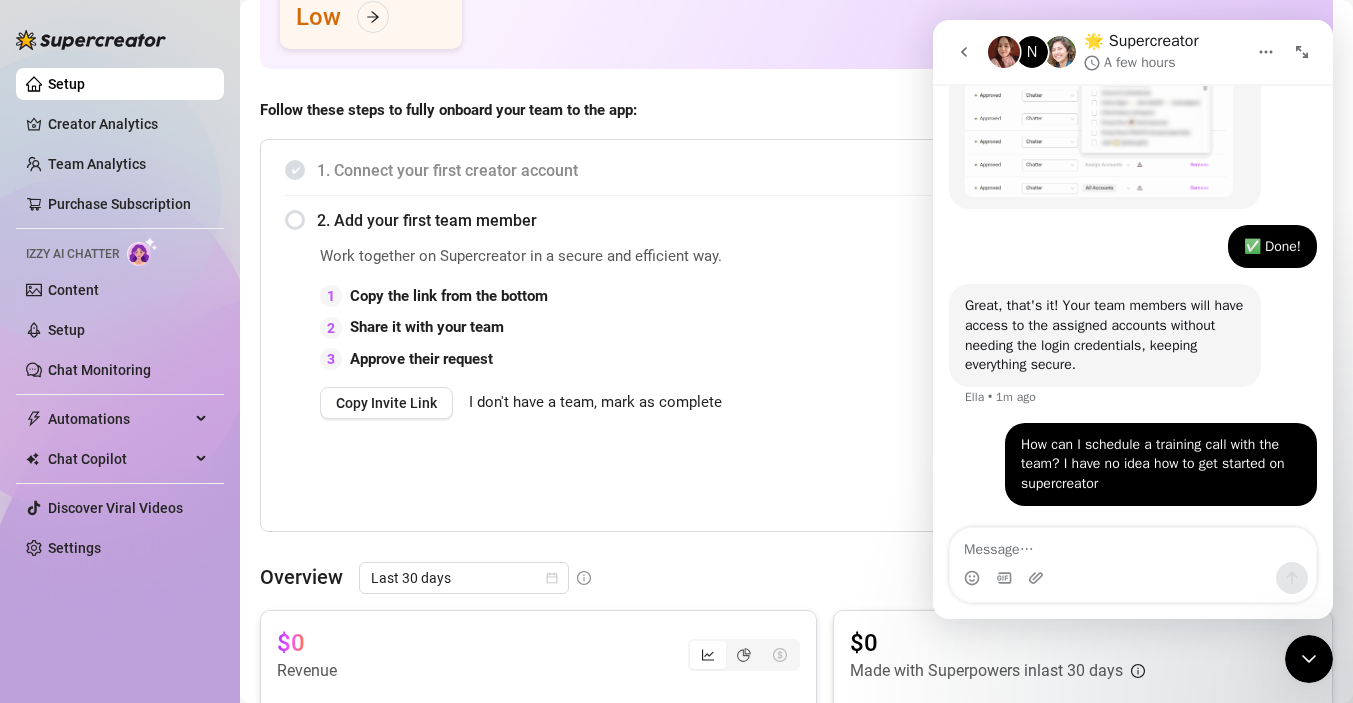 click 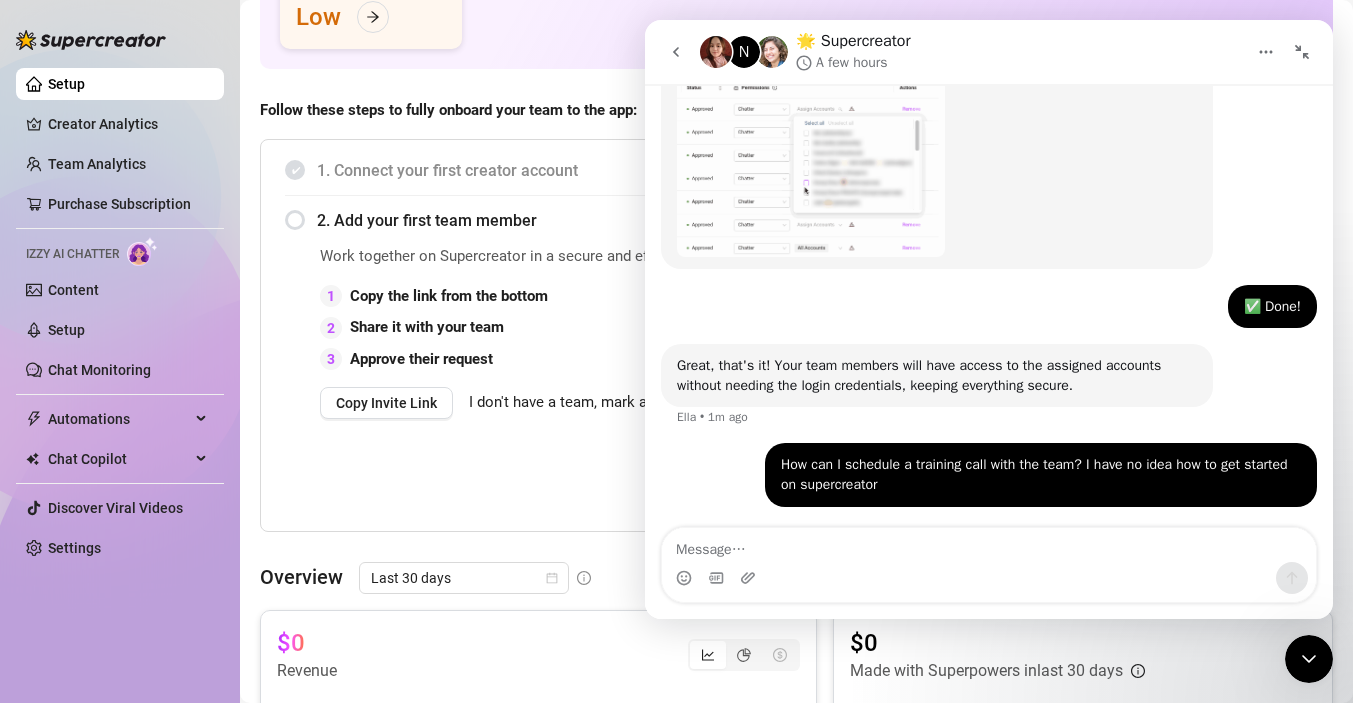 click 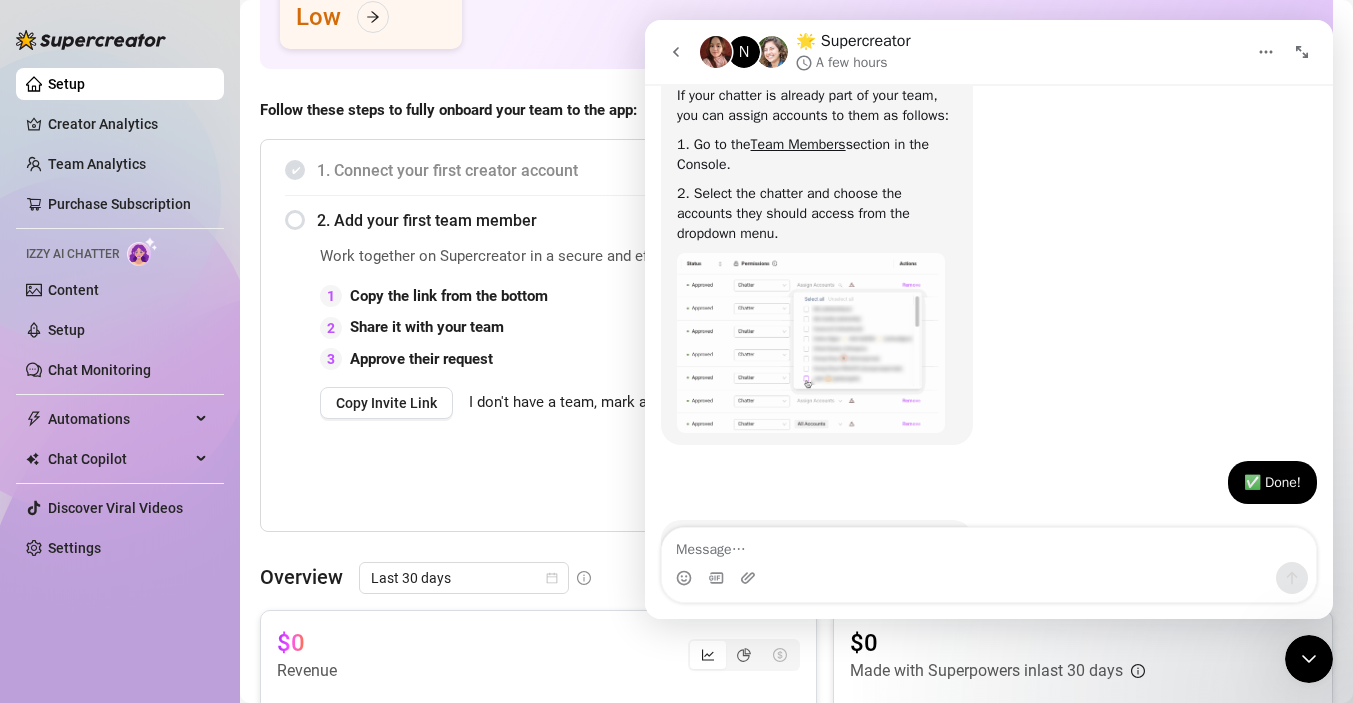 scroll, scrollTop: 1745, scrollLeft: 0, axis: vertical 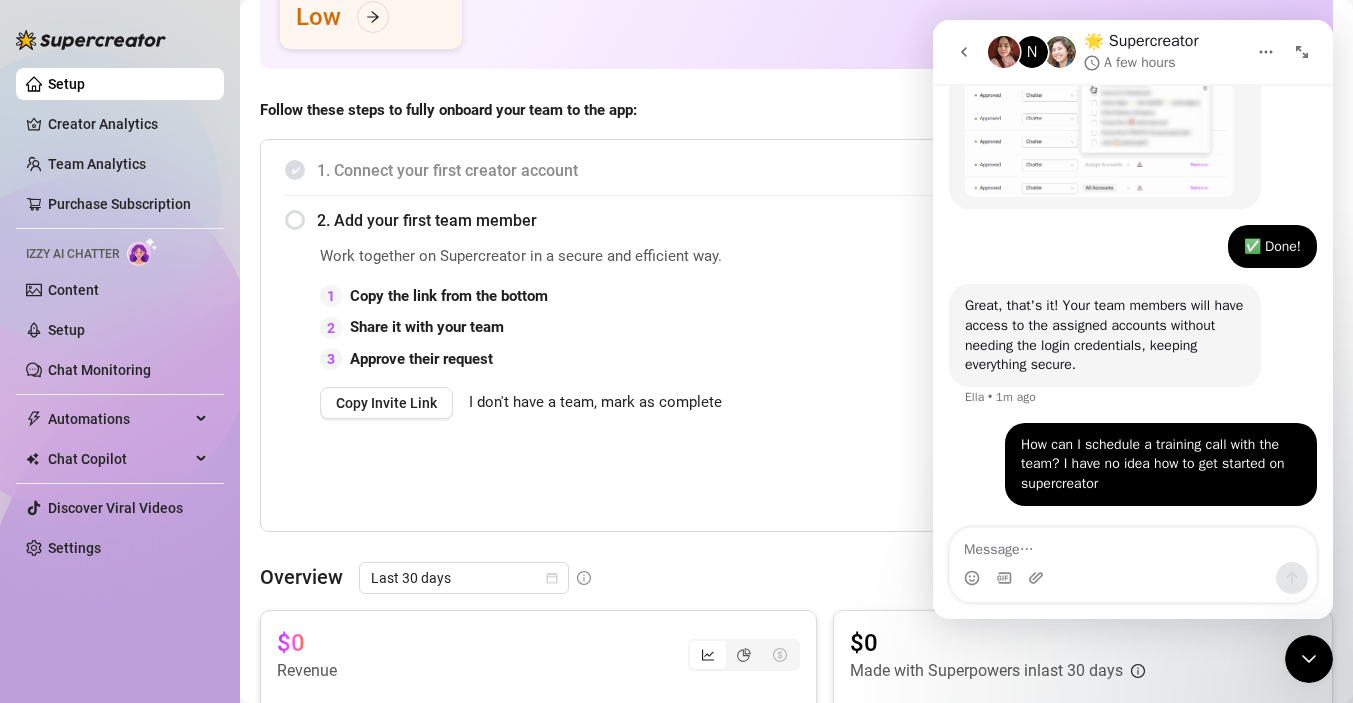 click 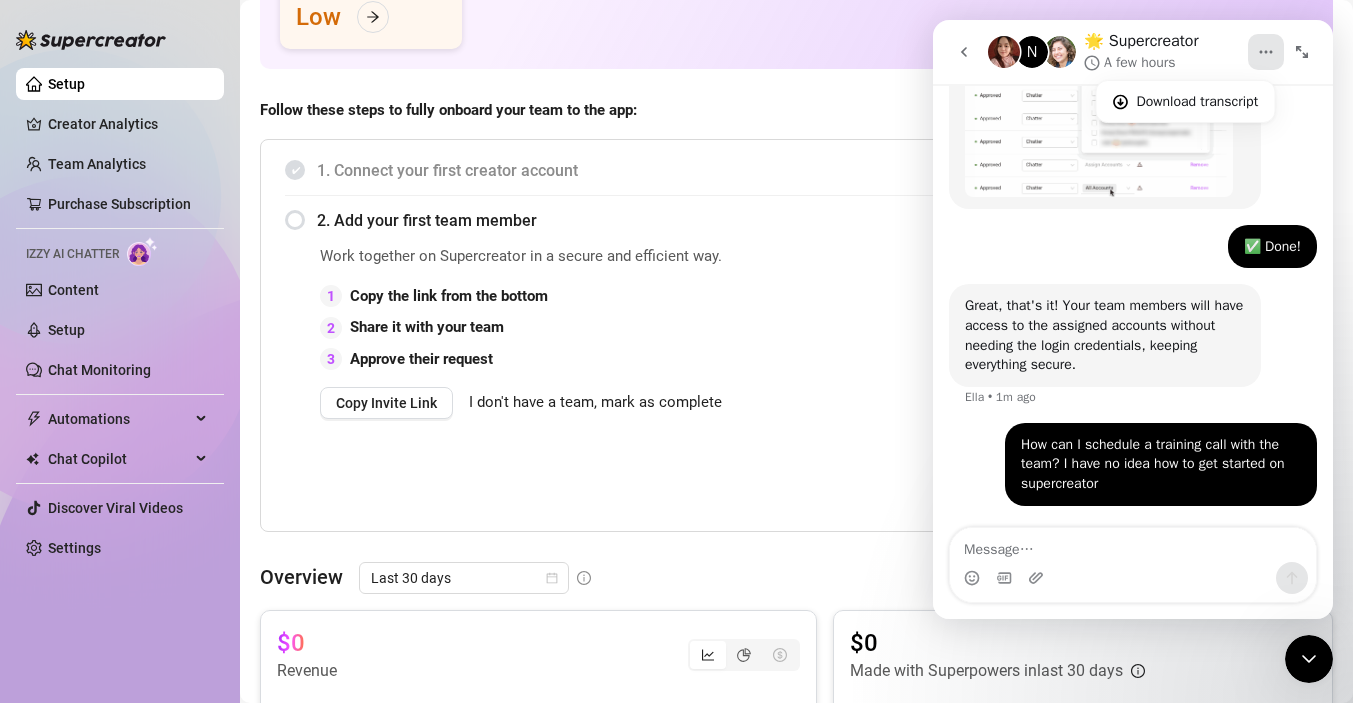 click 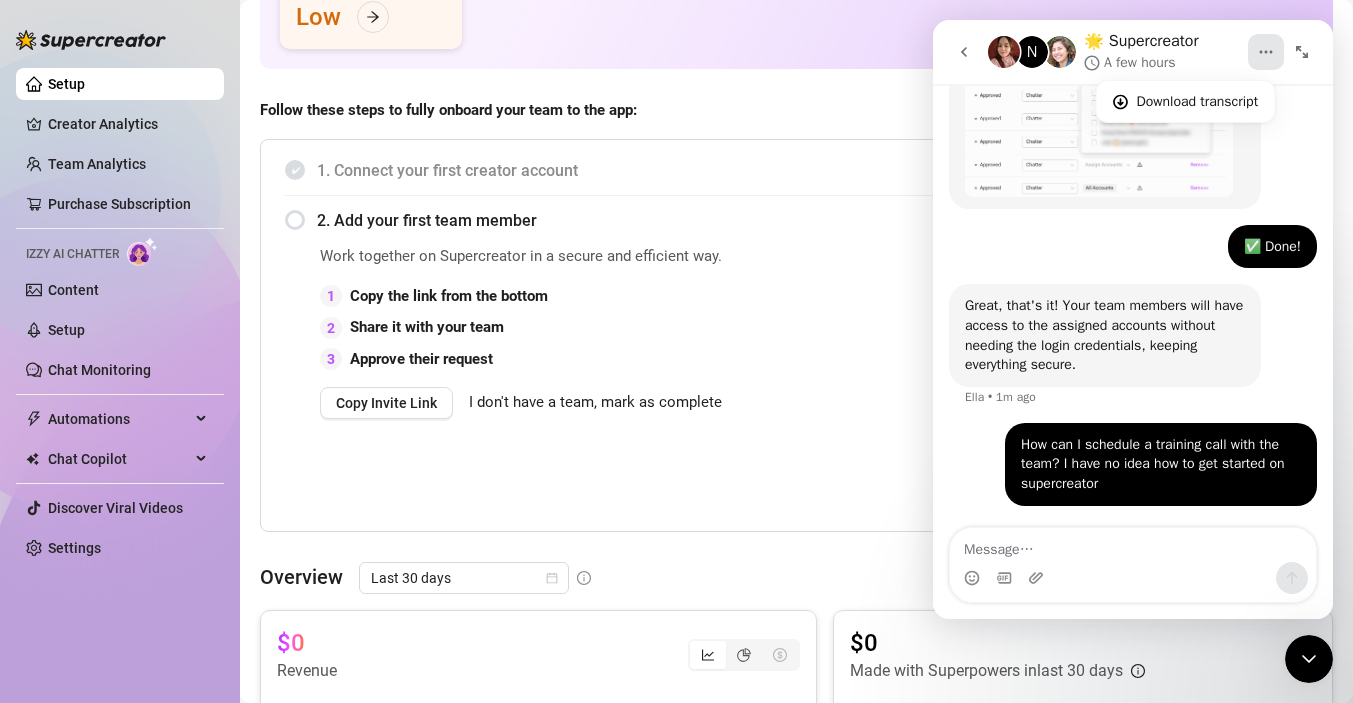 scroll, scrollTop: 0, scrollLeft: 0, axis: both 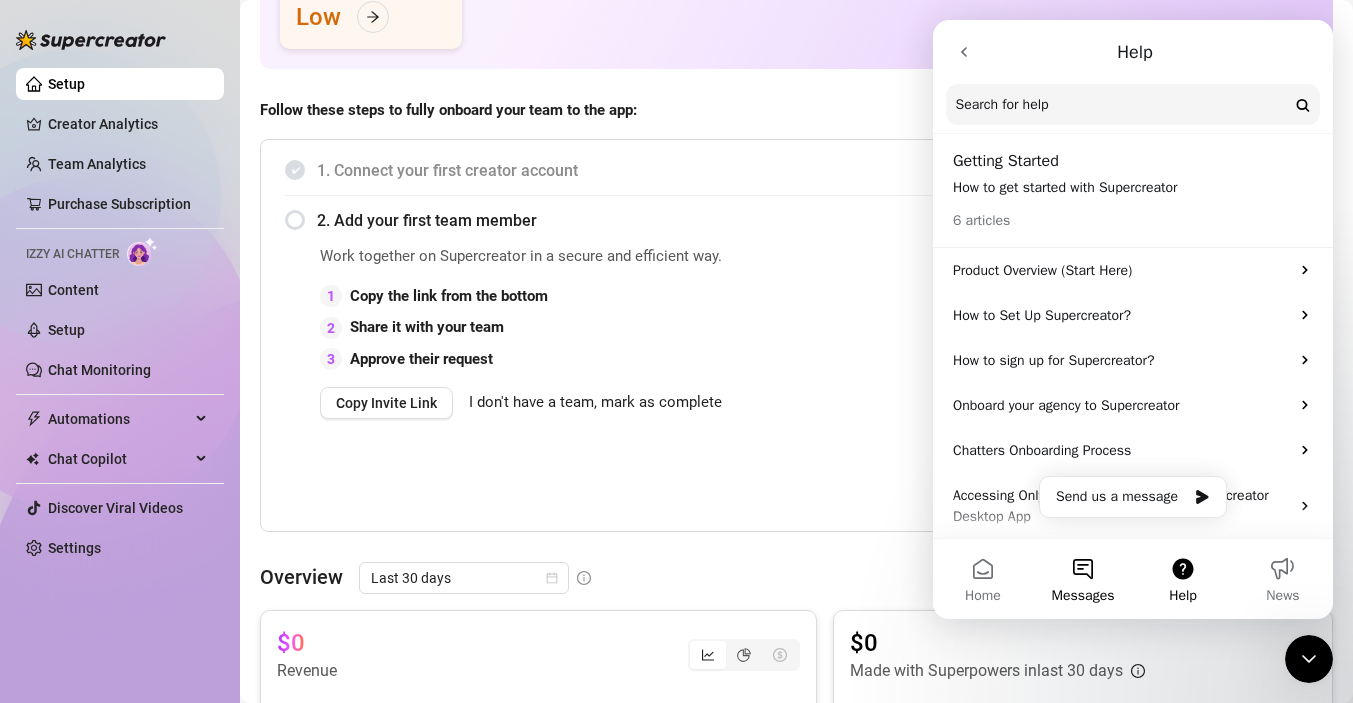 click on "Messages" at bounding box center [1083, 579] 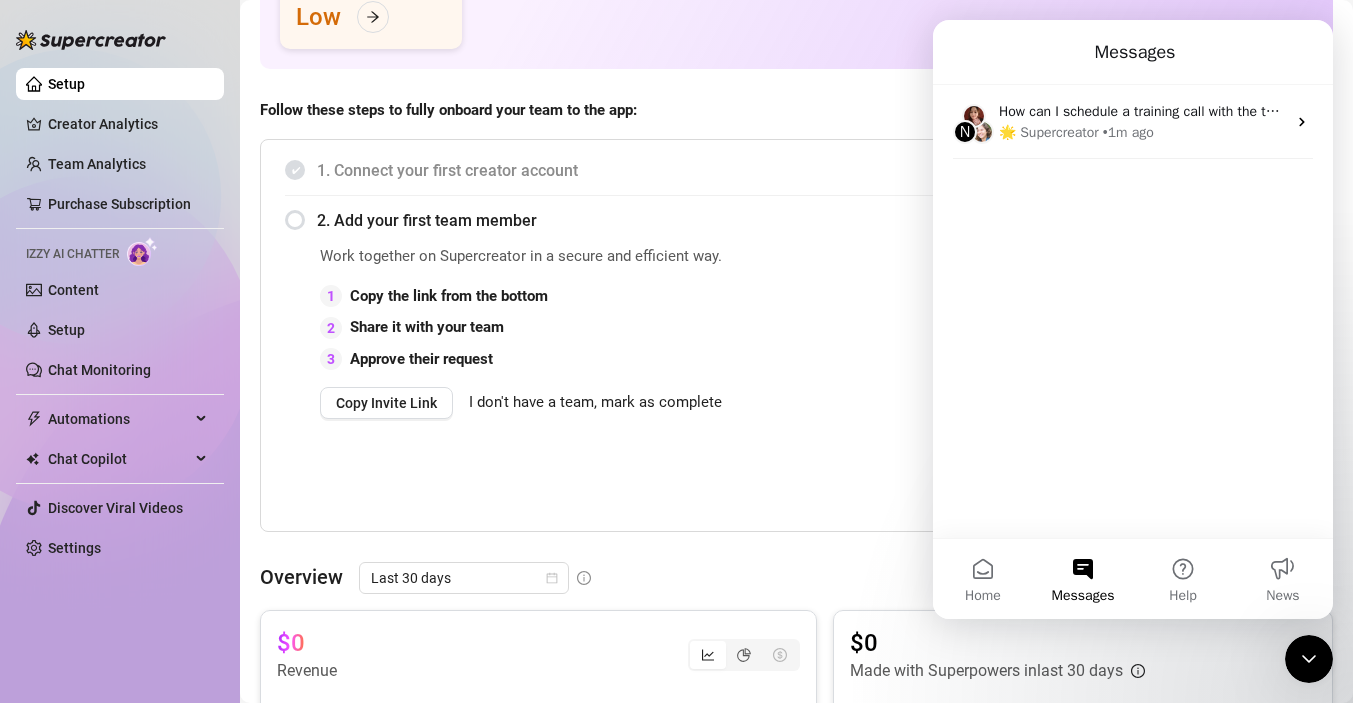click on "Work together on Supercreator in a secure and efficient way. 1 Copy the link from the bottom 2 Share it with your team 3 Approve their request Copy Invite Link I don't have a team, mark as complete" at bounding box center (589, 385) 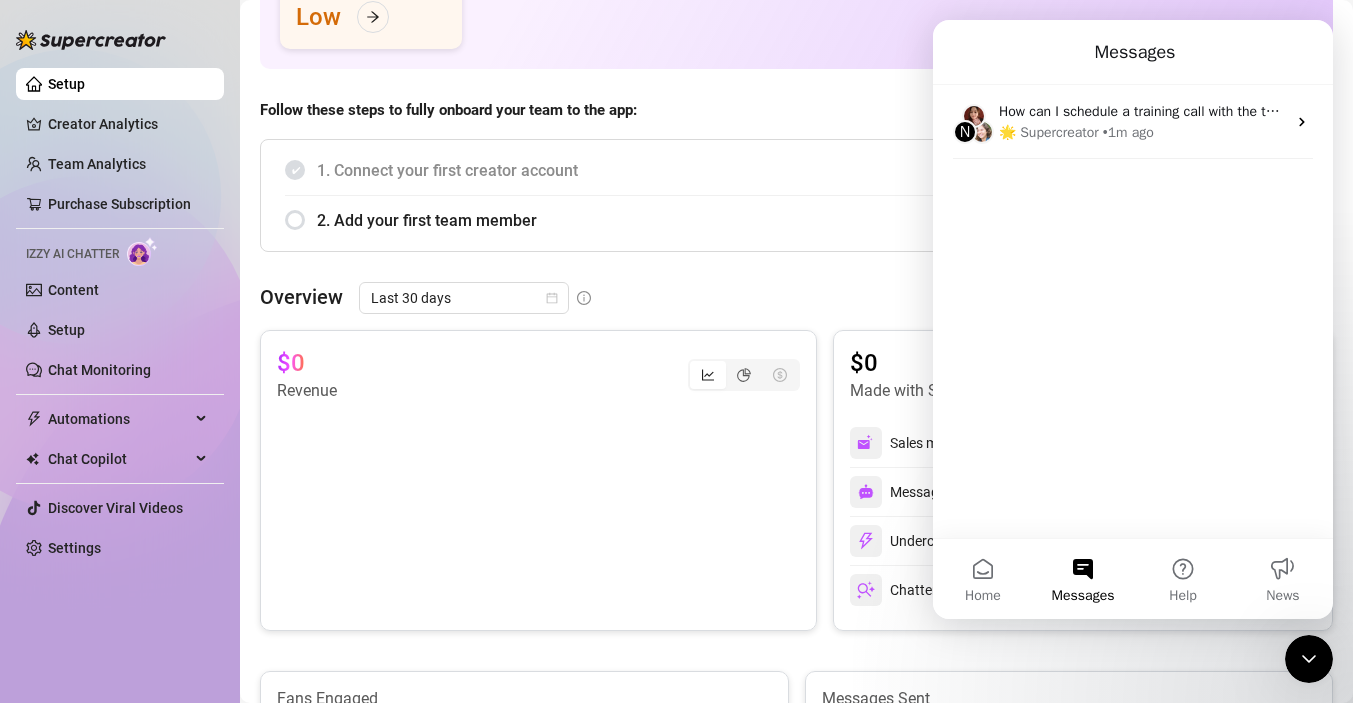 click on "2. Add your first team member" at bounding box center [796, 220] 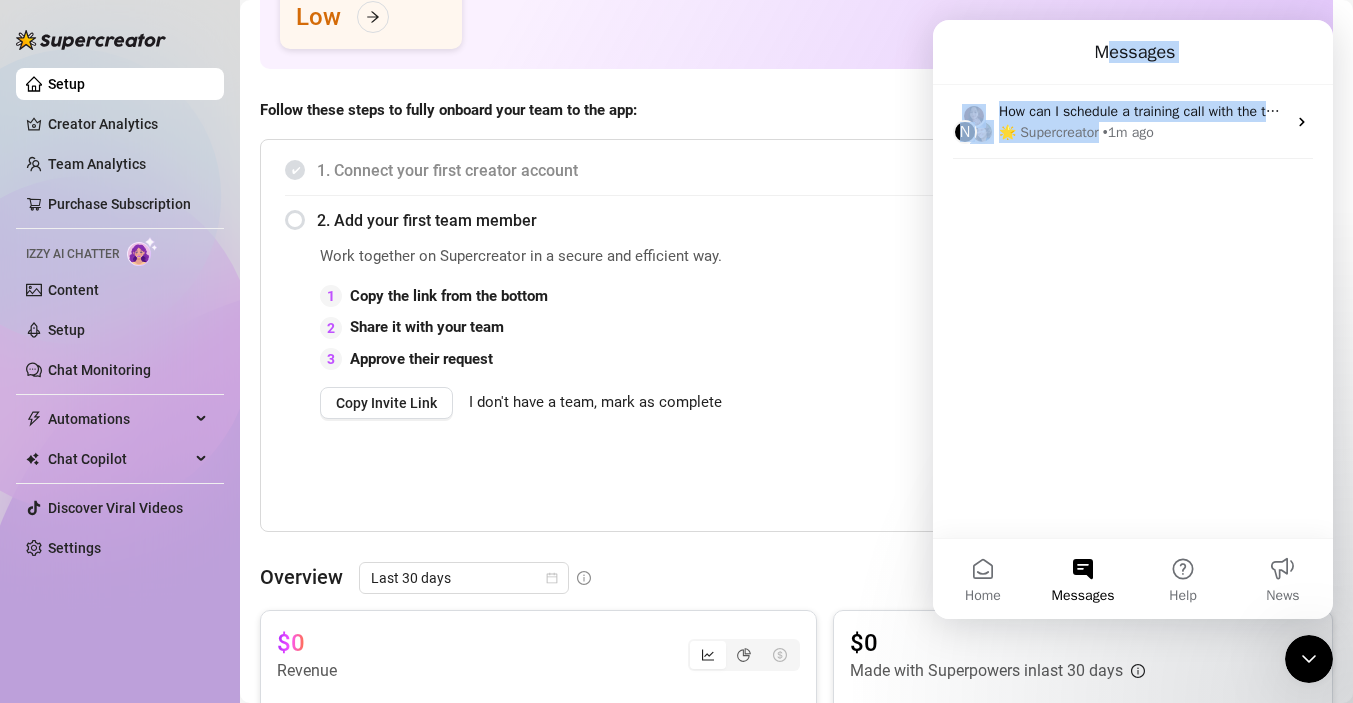 drag, startPoint x: 1109, startPoint y: 53, endPoint x: 1085, endPoint y: 336, distance: 284.01584 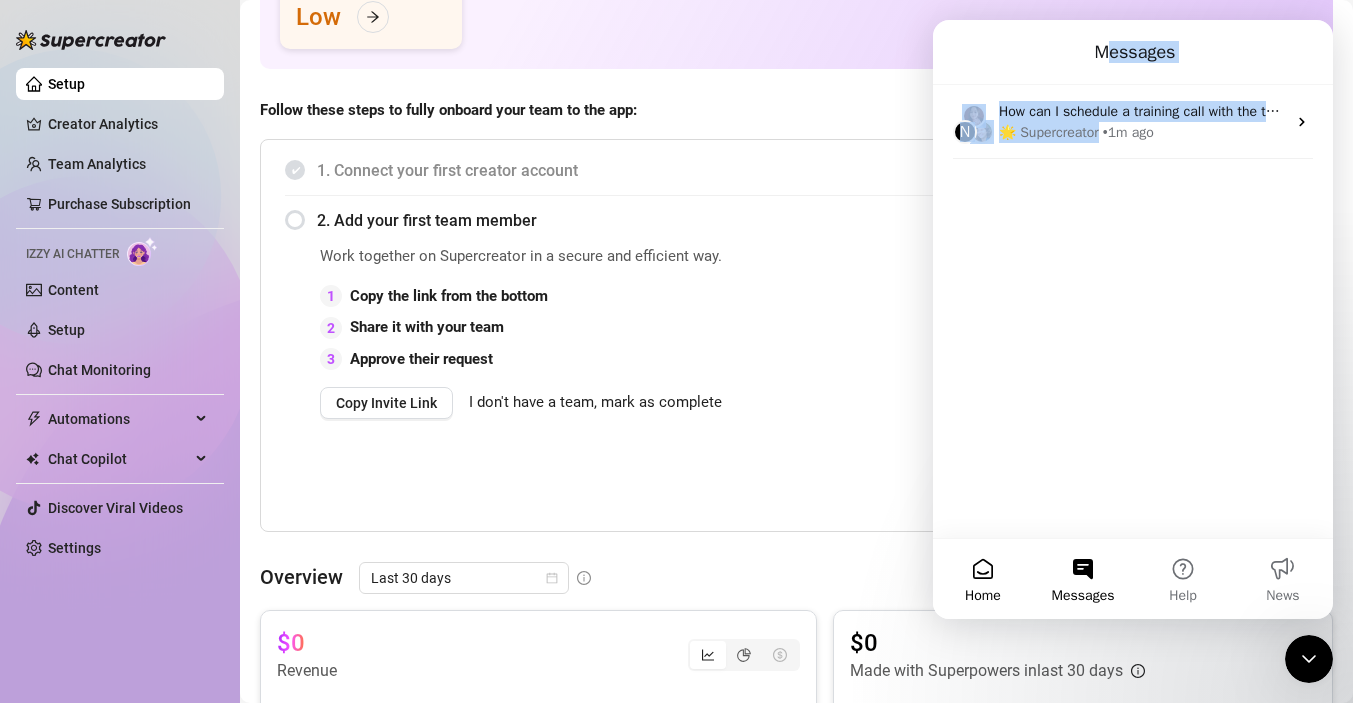 click on "Home" at bounding box center (983, 579) 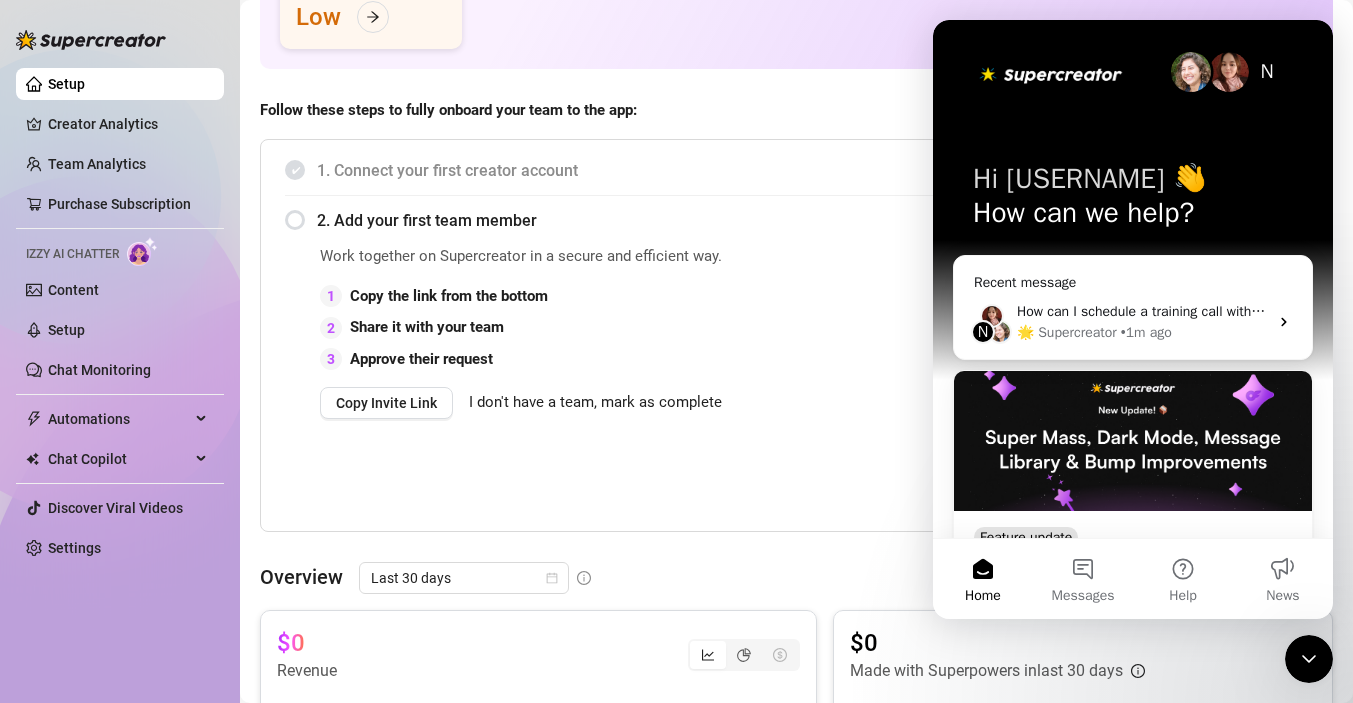 click at bounding box center (1309, 659) 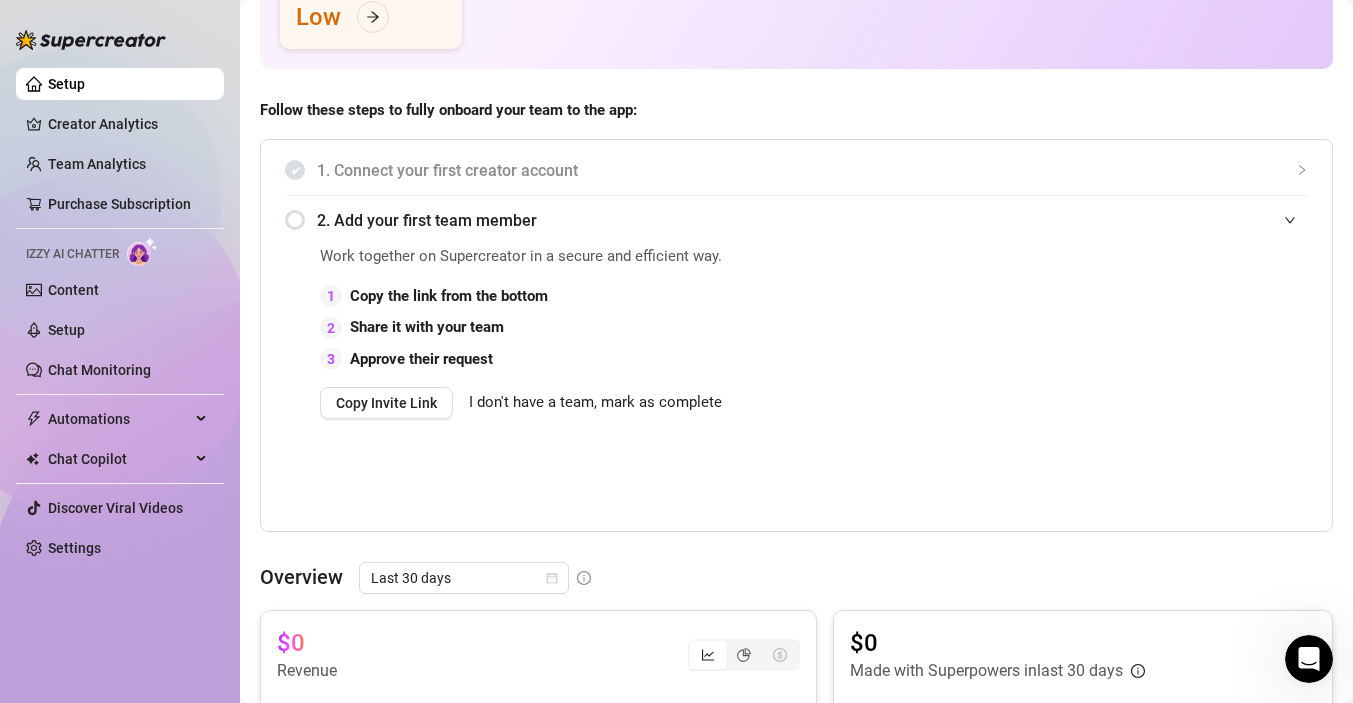 scroll, scrollTop: 0, scrollLeft: 0, axis: both 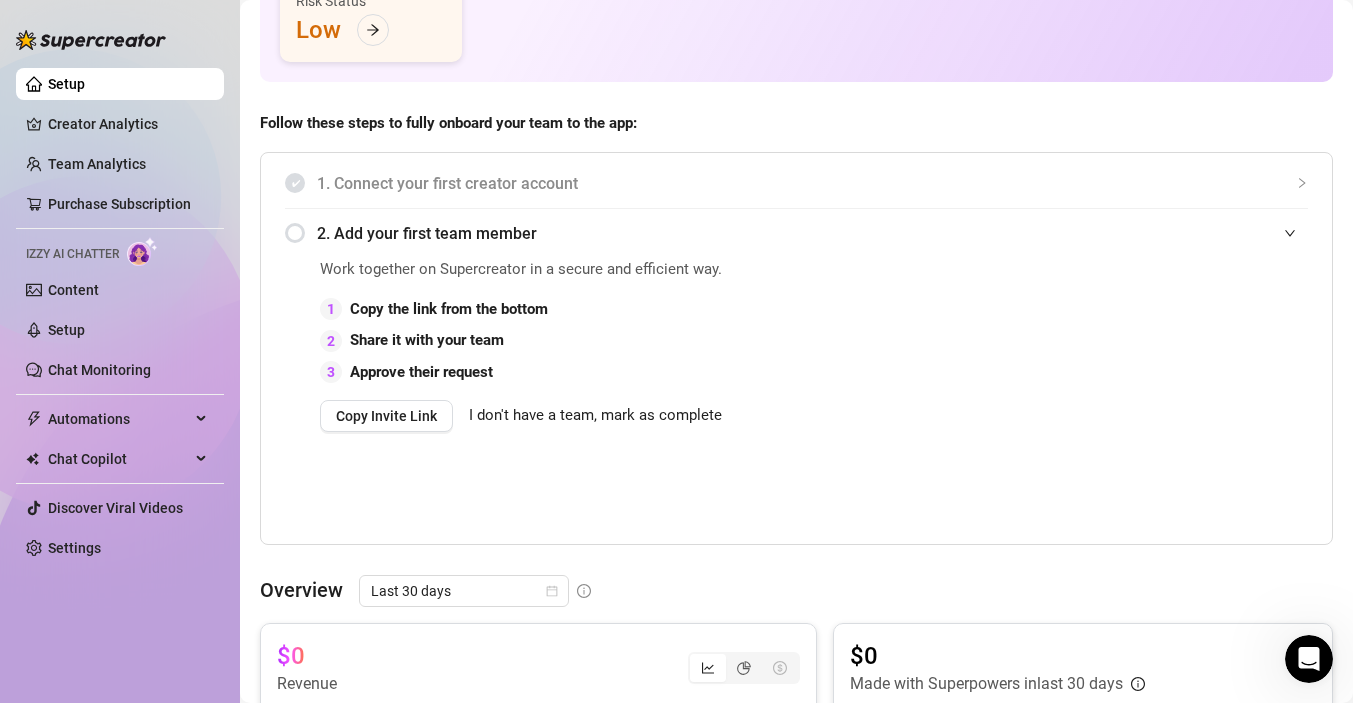 click 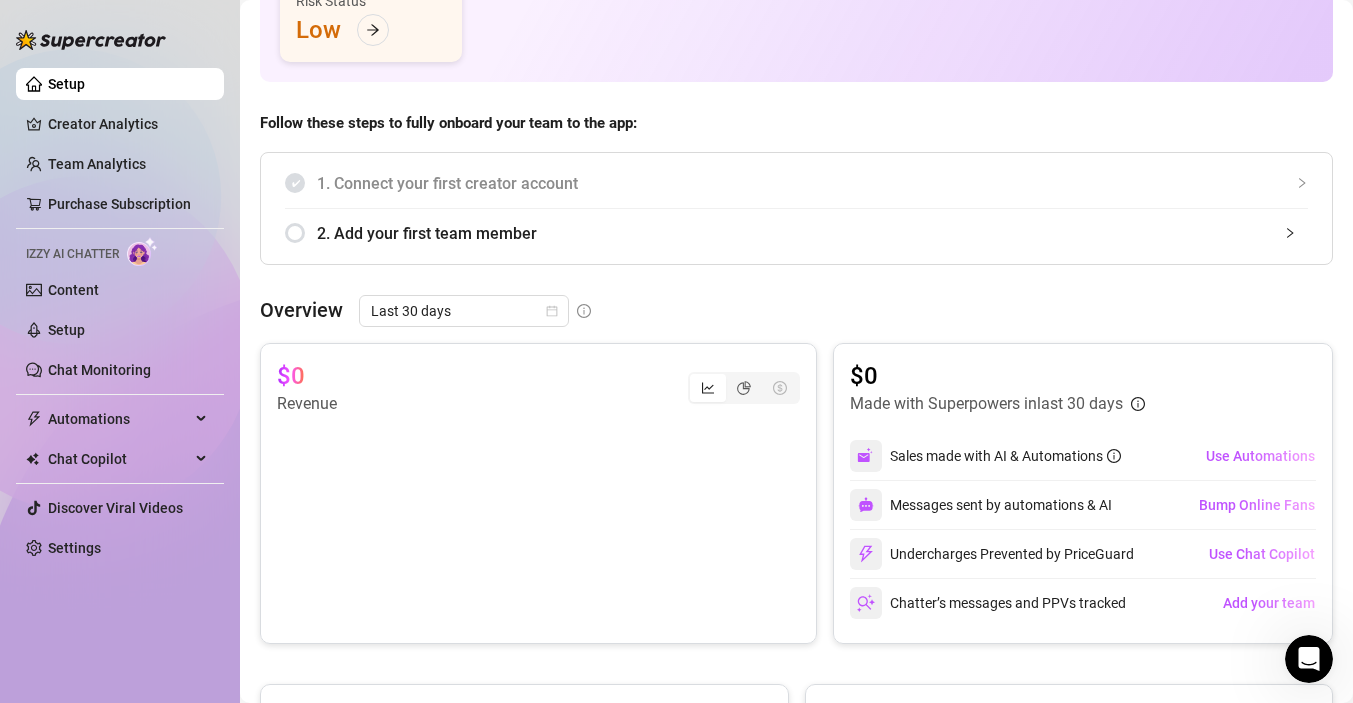 click 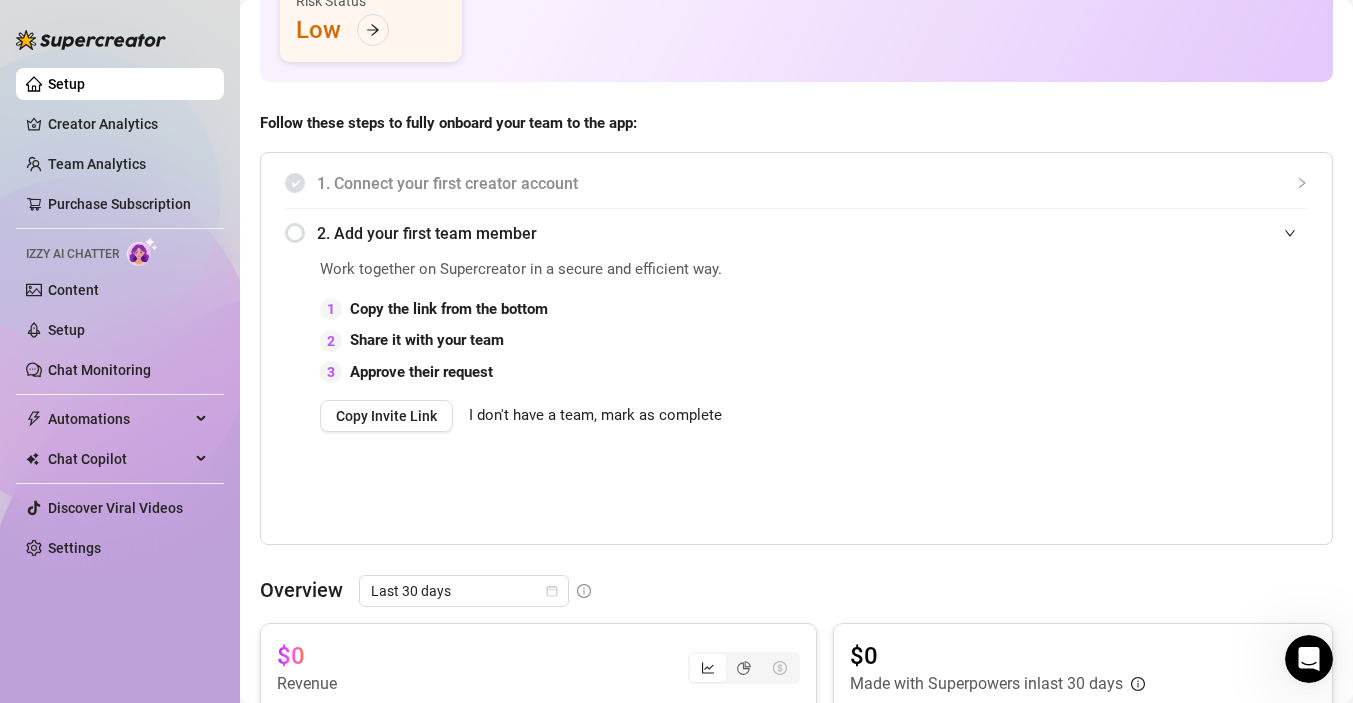 click on "2. Add your first team member" at bounding box center (796, 233) 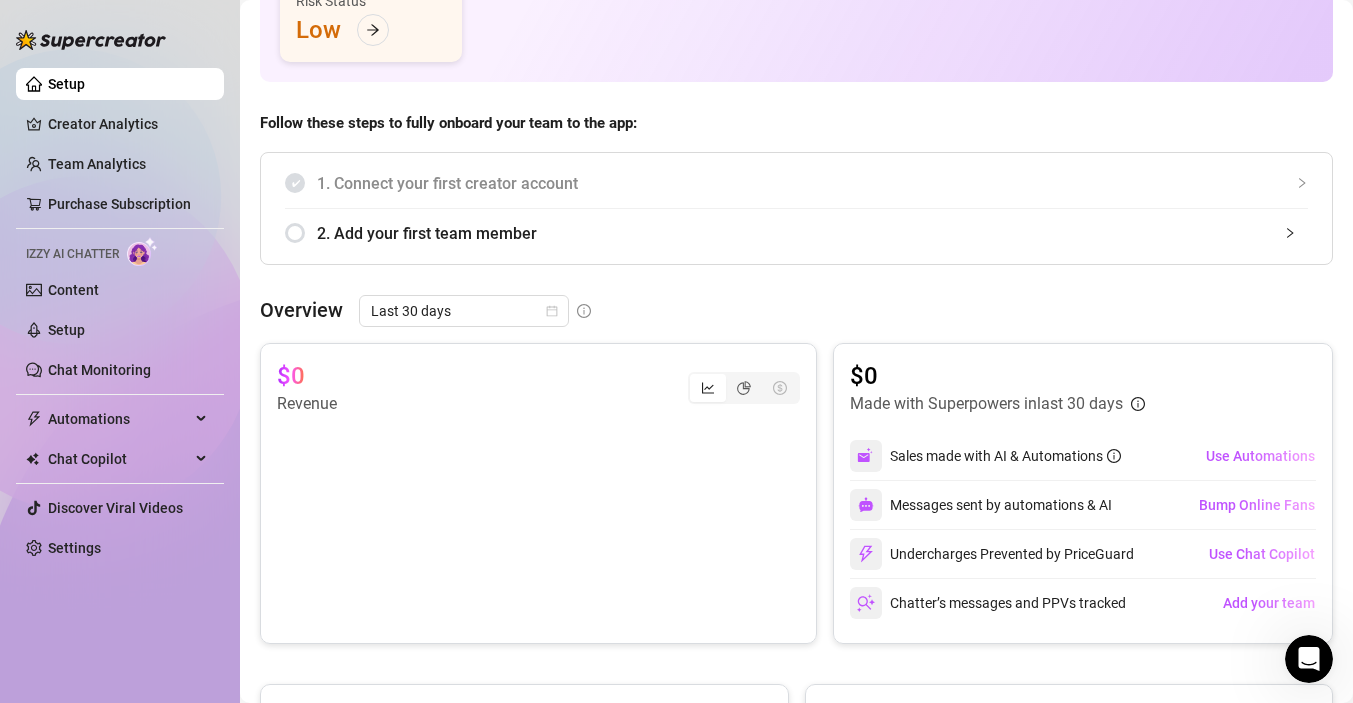 click on "2. Add your first team member" at bounding box center [796, 233] 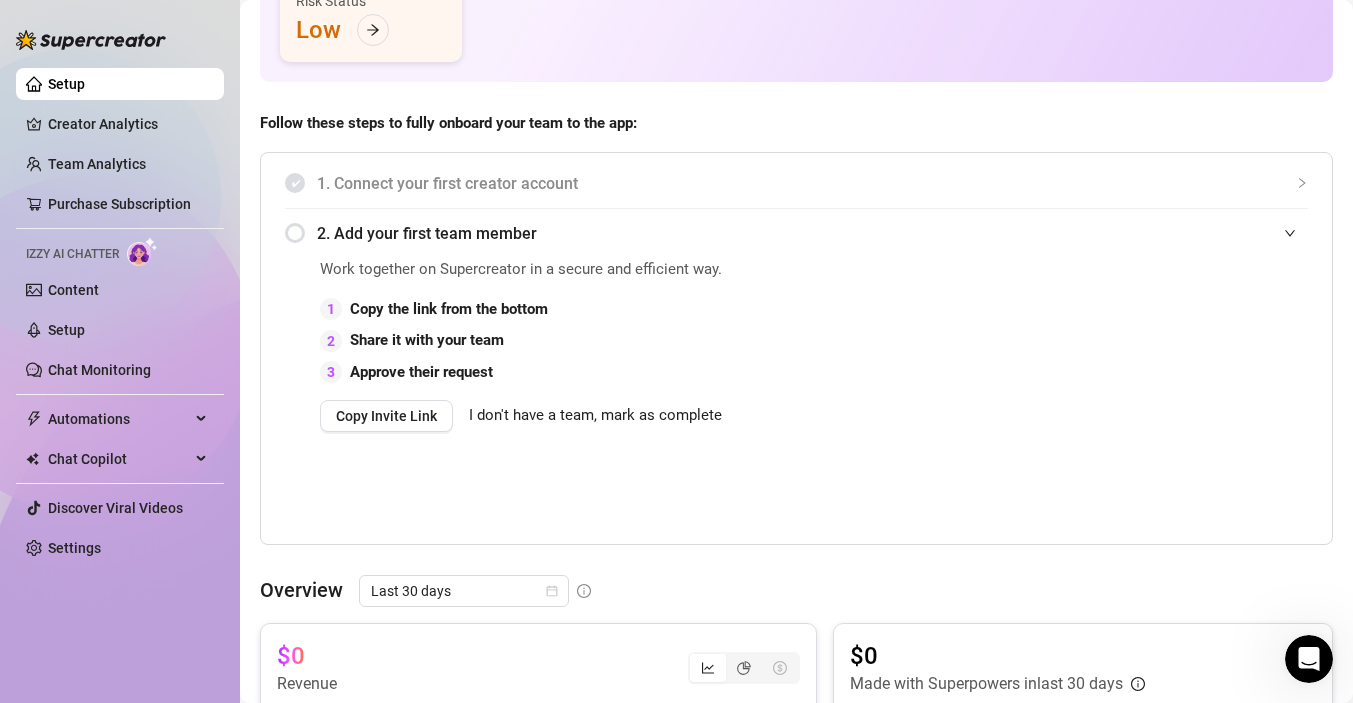 click on "I don't have a team, mark as complete" at bounding box center [595, 416] 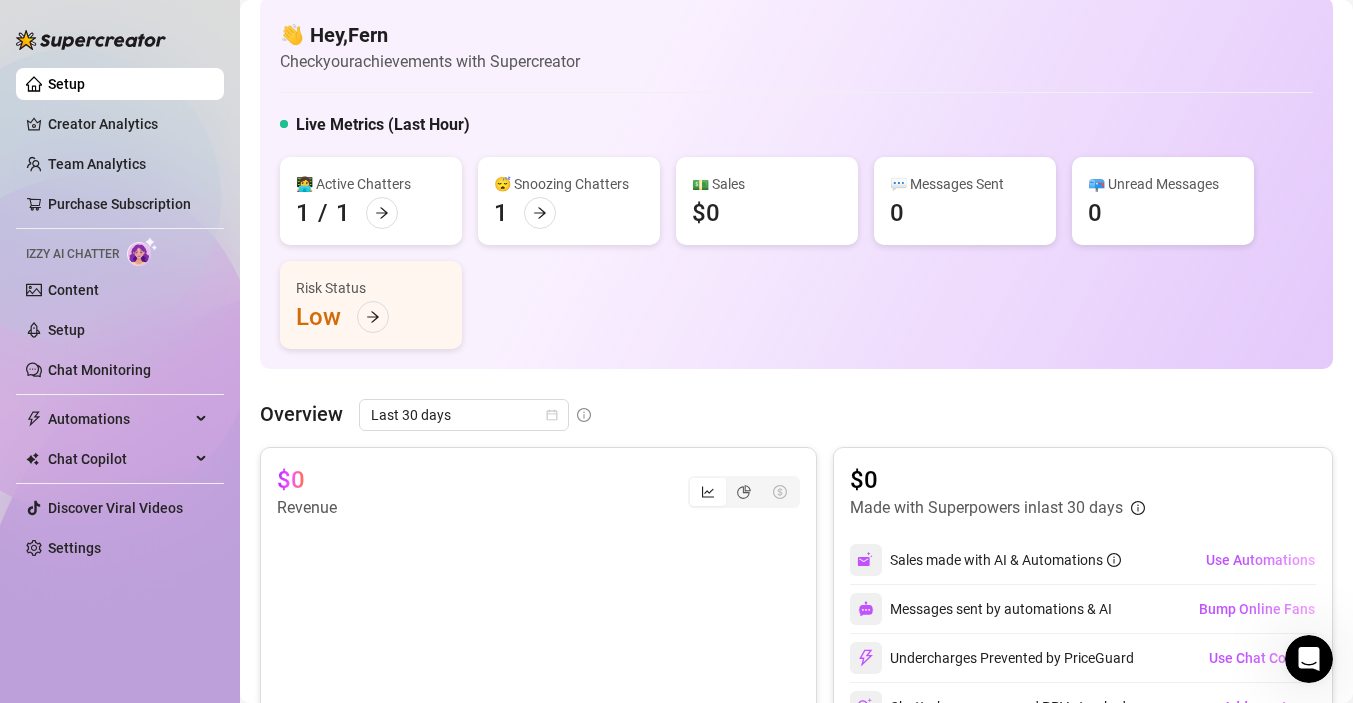 scroll, scrollTop: 21, scrollLeft: 0, axis: vertical 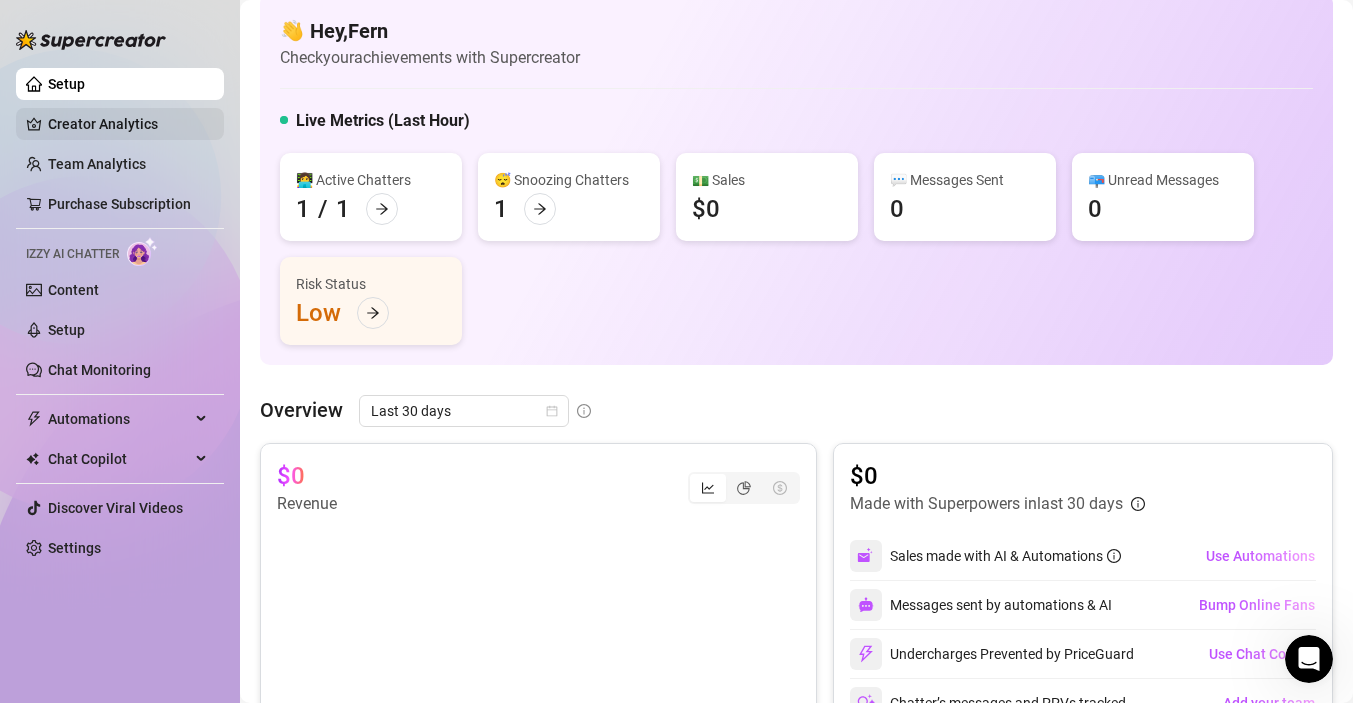 click on "Creator Analytics" at bounding box center (128, 124) 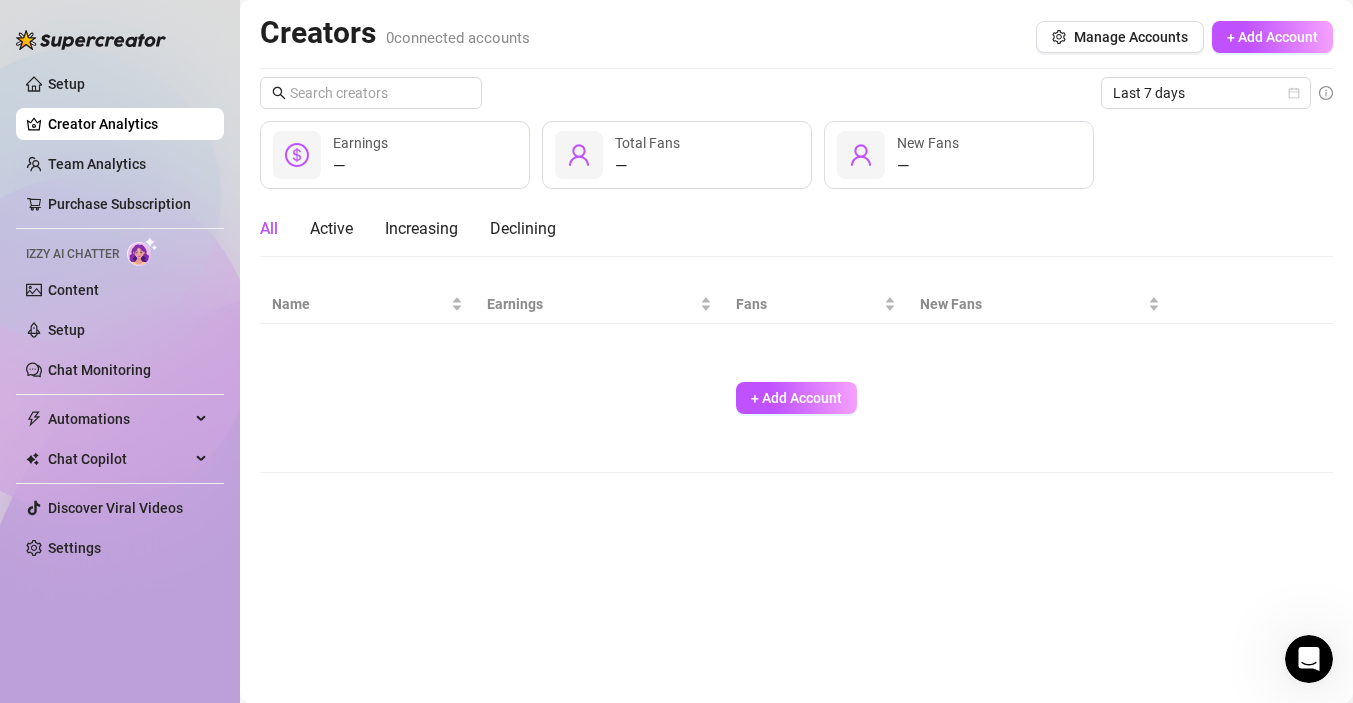 scroll, scrollTop: 0, scrollLeft: 0, axis: both 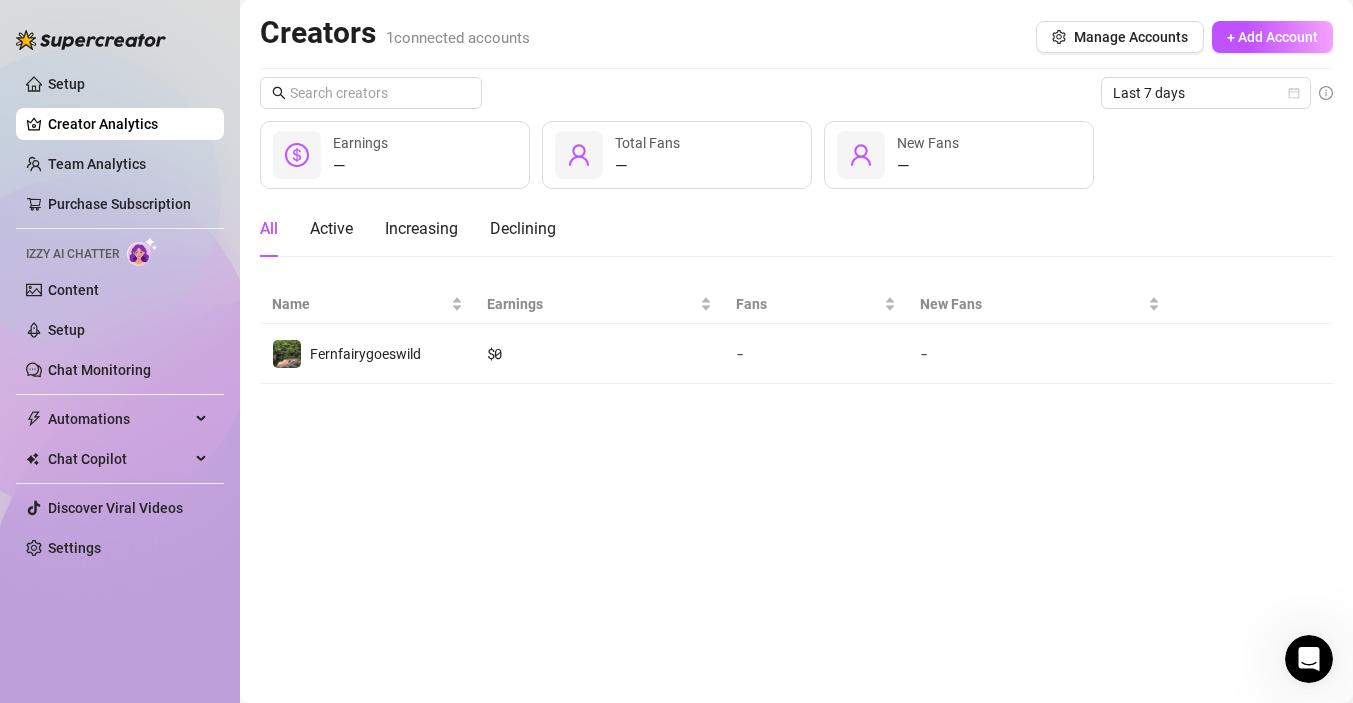click 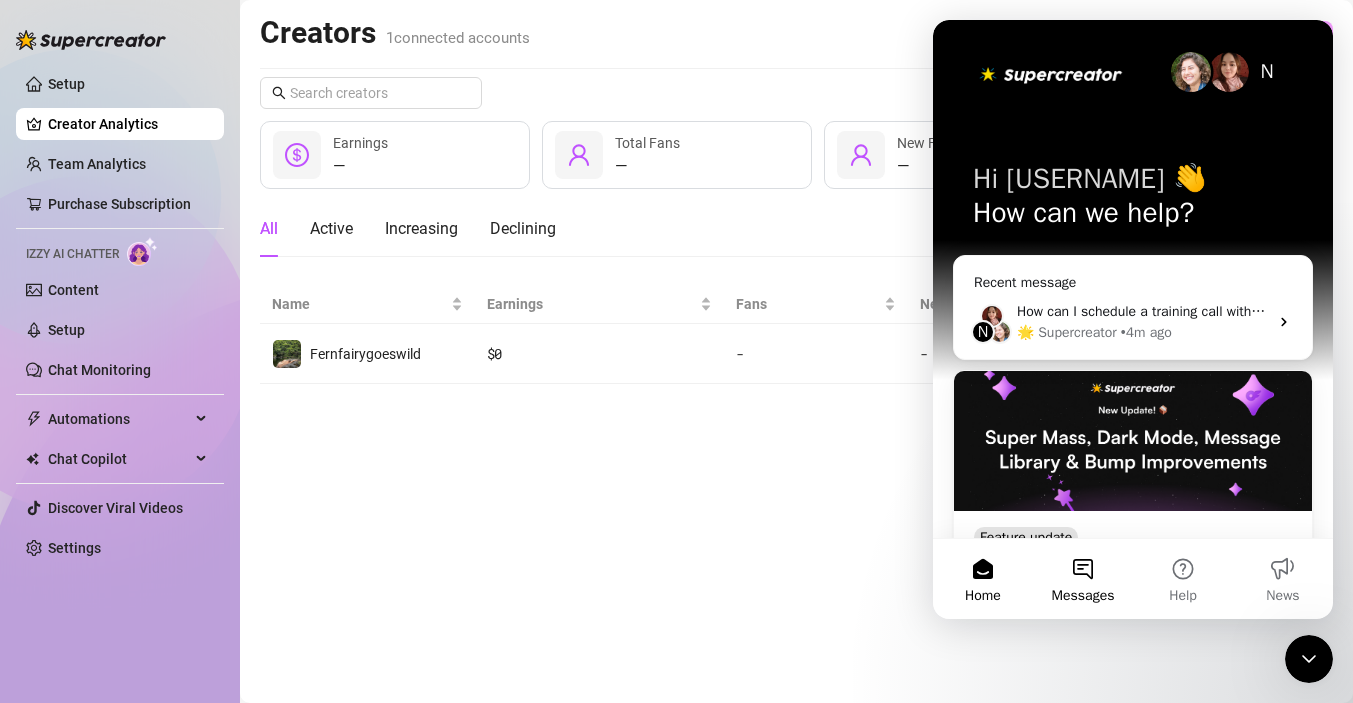 click on "Messages" at bounding box center [1083, 579] 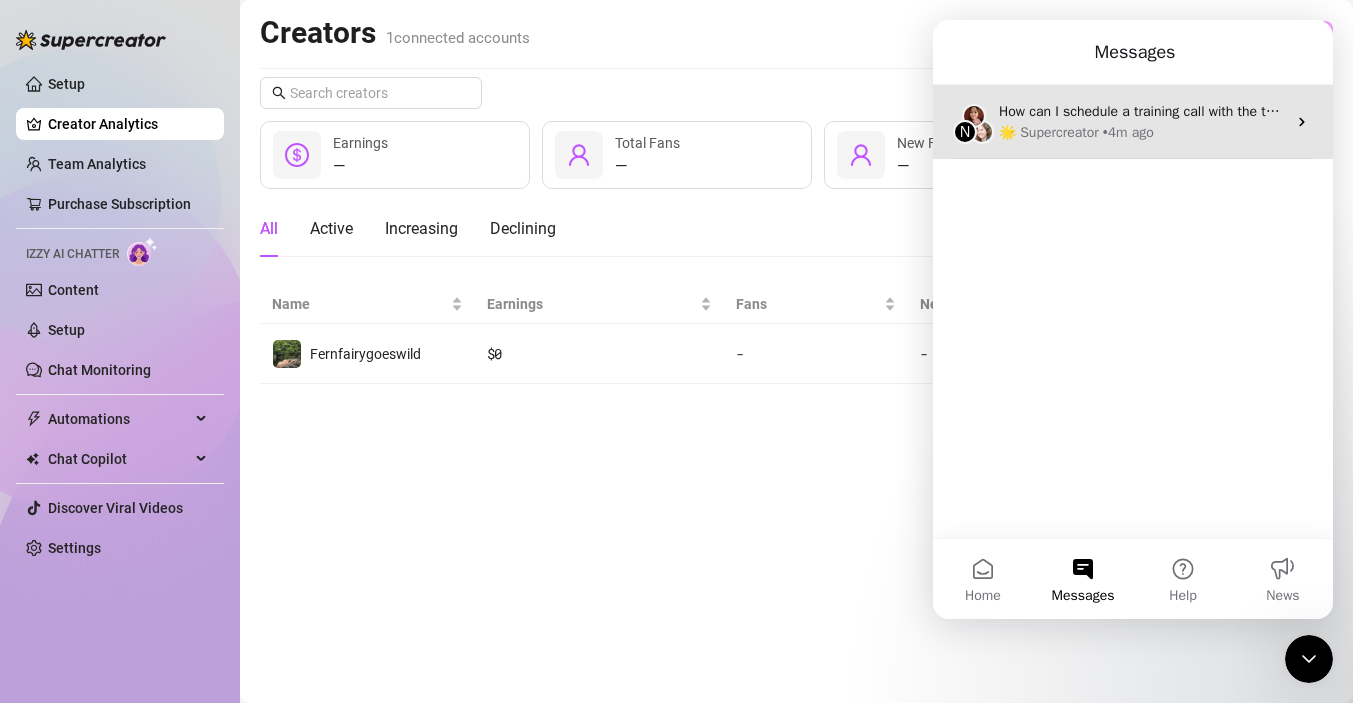 click on "How can I schedule a training call with the team? I have no idea how to get started on supercreator" at bounding box center (1142, 111) 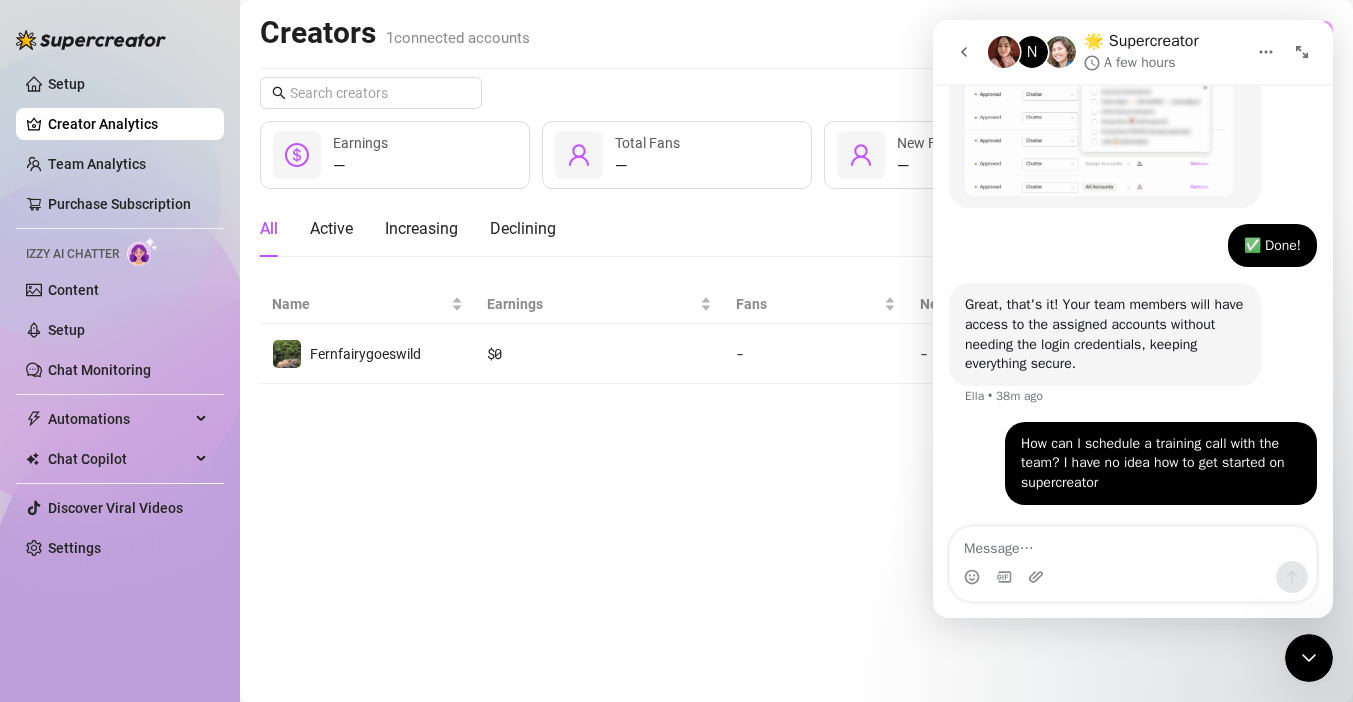 scroll, scrollTop: 1746, scrollLeft: 0, axis: vertical 